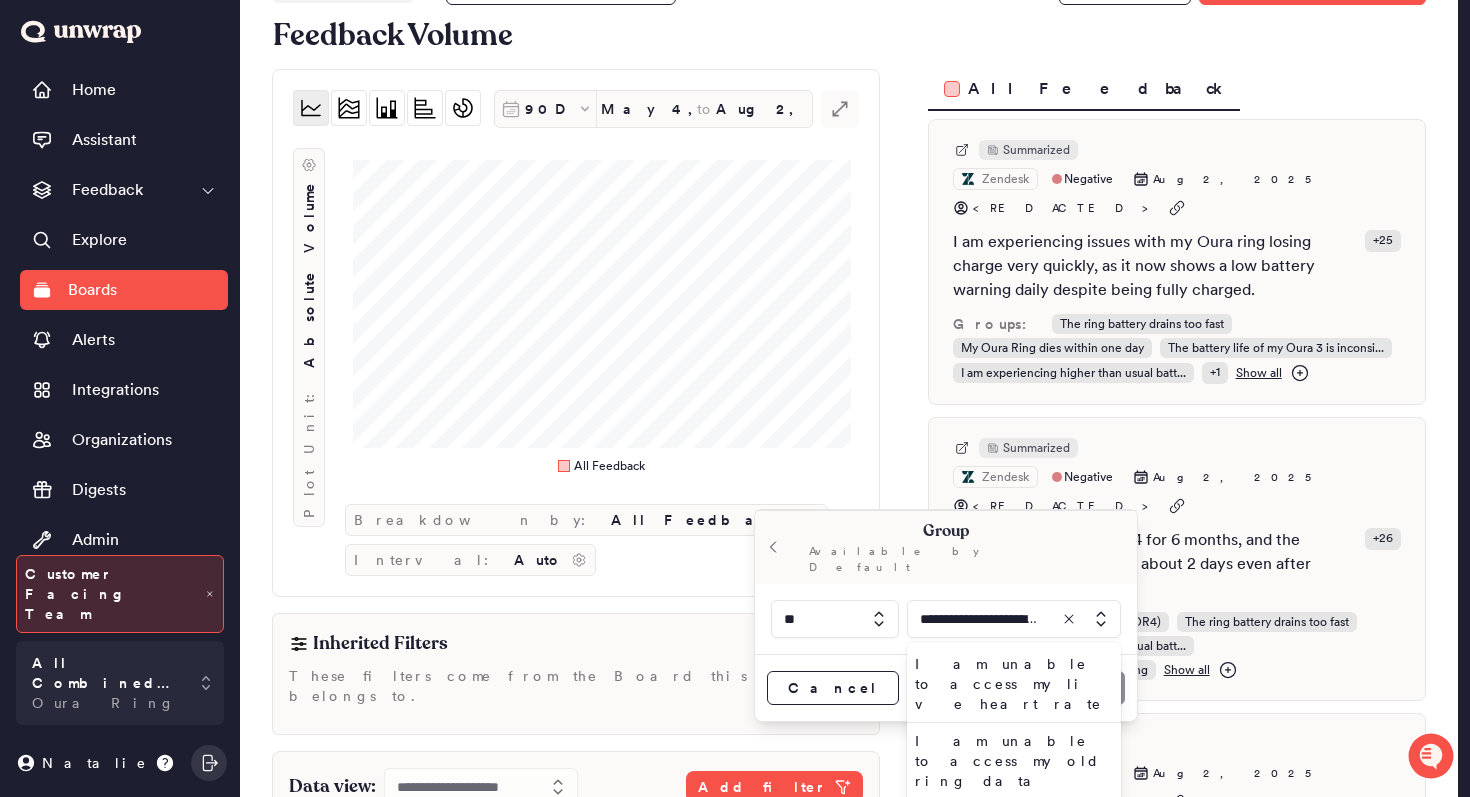 scroll, scrollTop: 0, scrollLeft: 0, axis: both 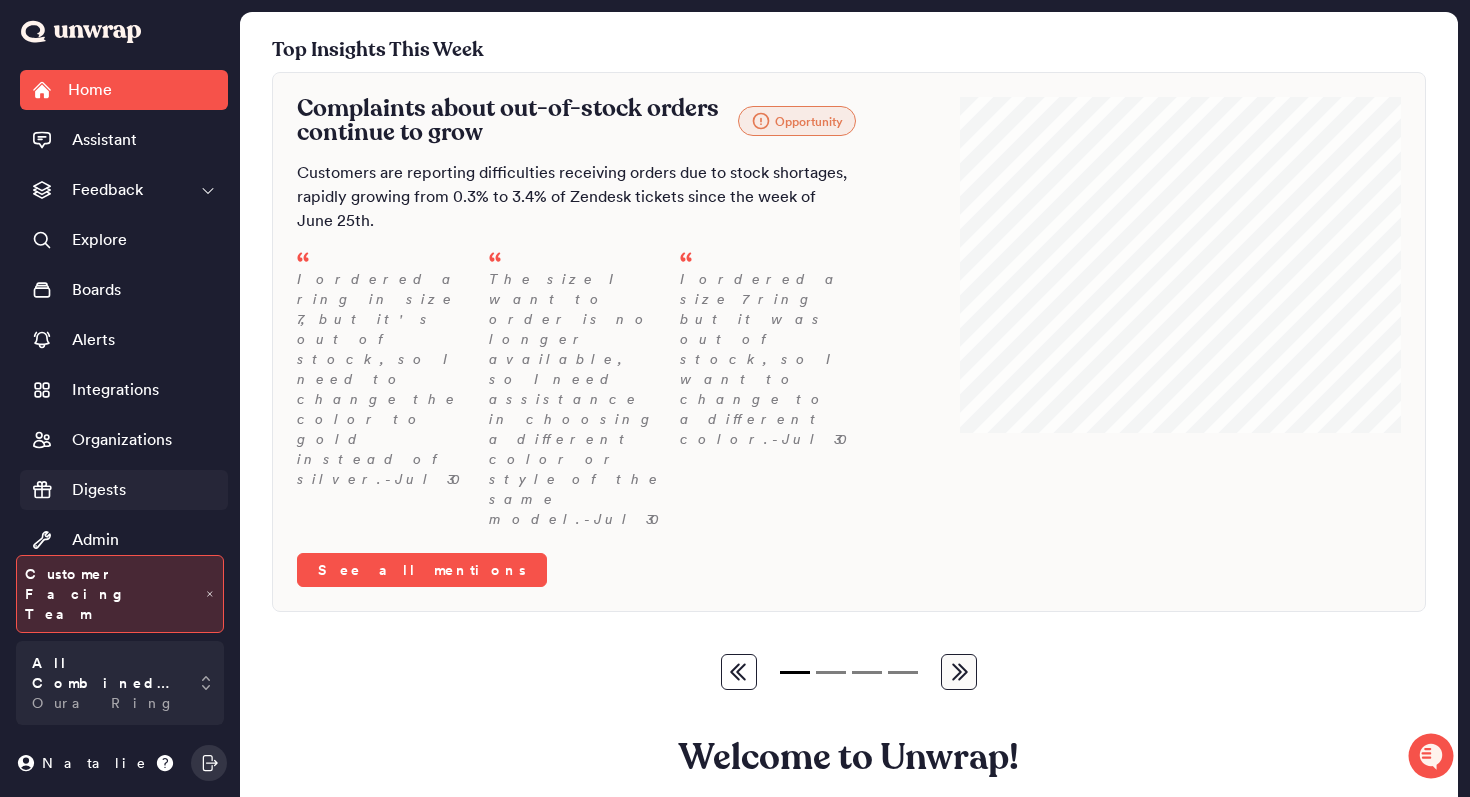 click on "Digests" at bounding box center [99, 490] 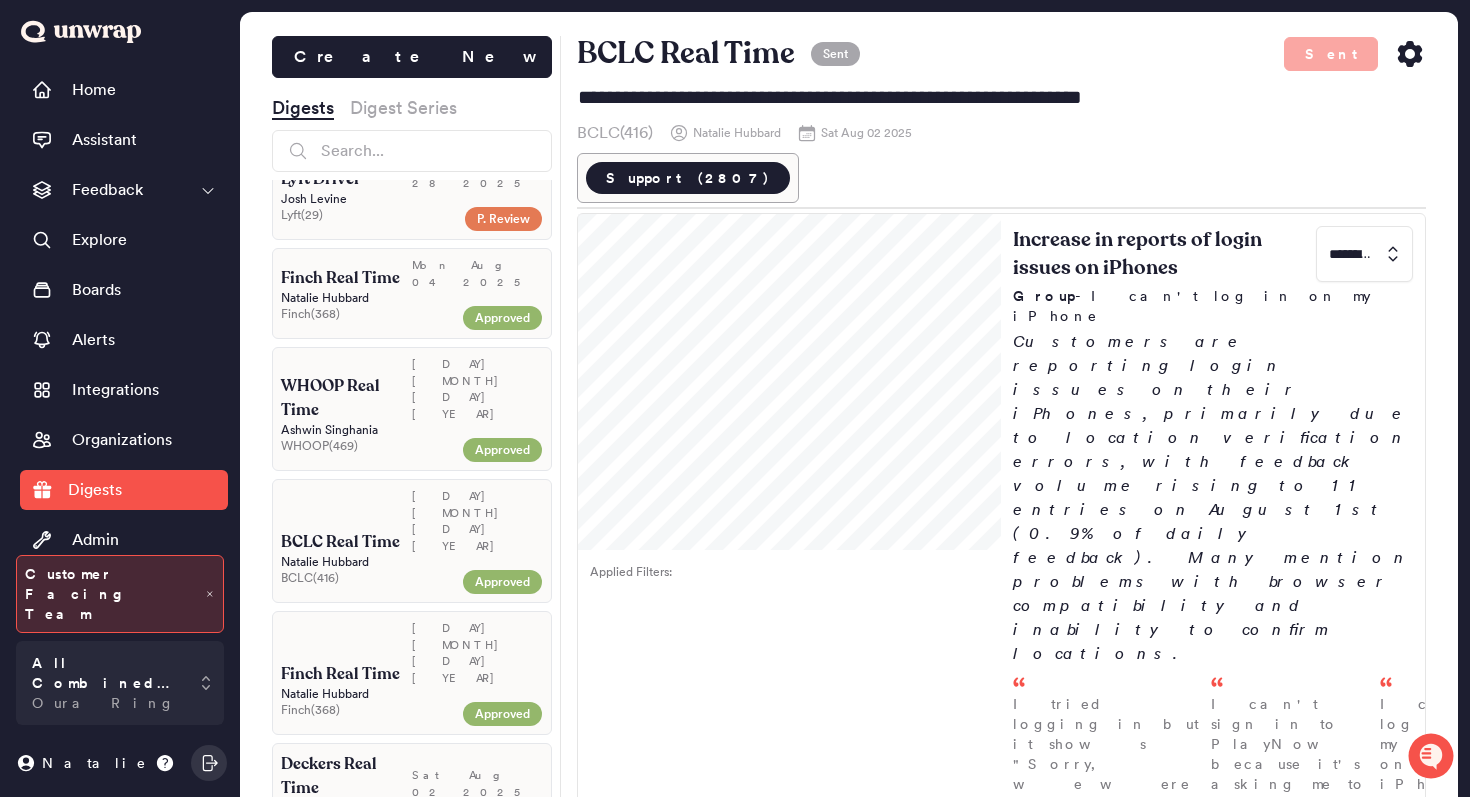 scroll, scrollTop: 276, scrollLeft: 0, axis: vertical 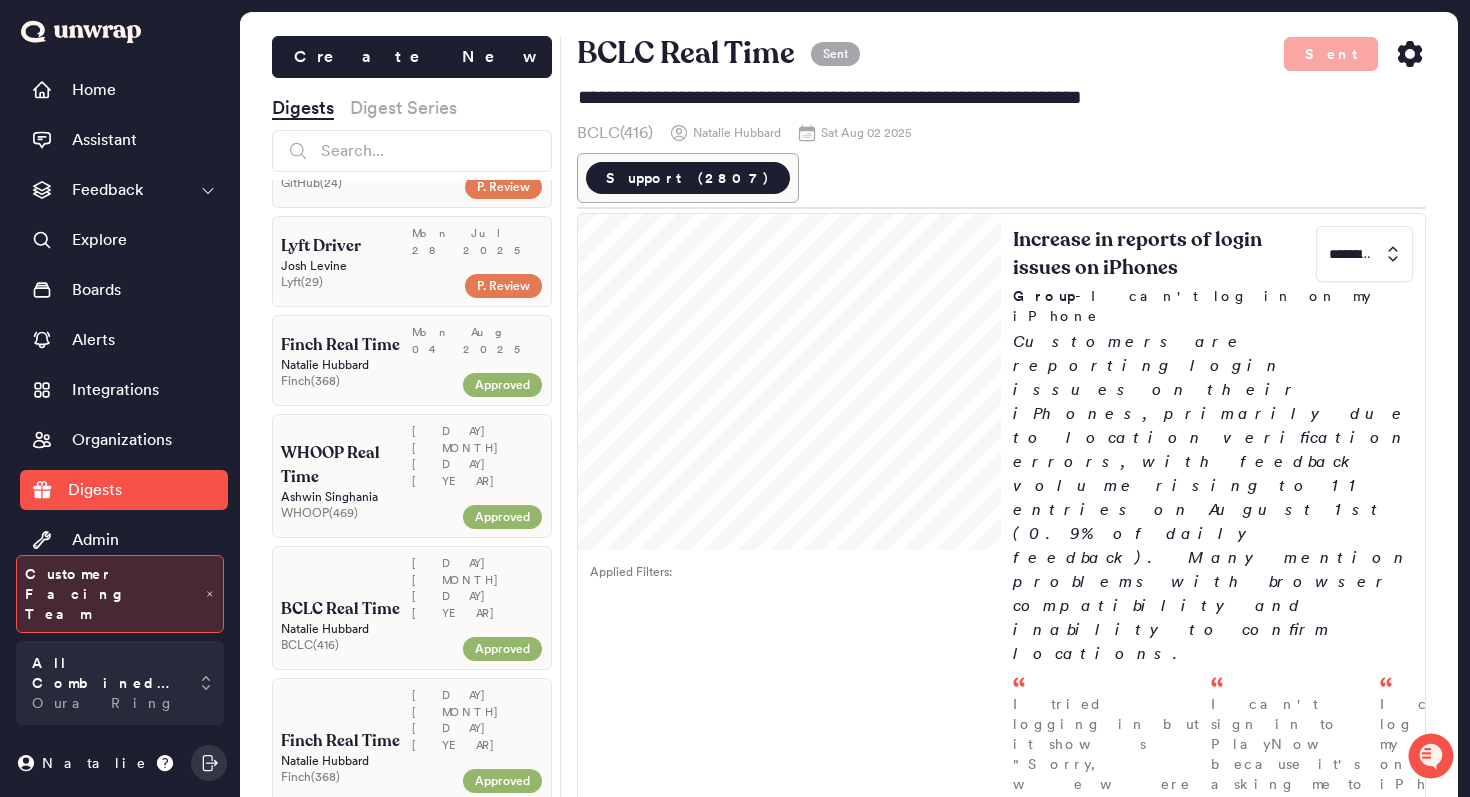 click on "WHOOP Real Time" at bounding box center (346, 465) 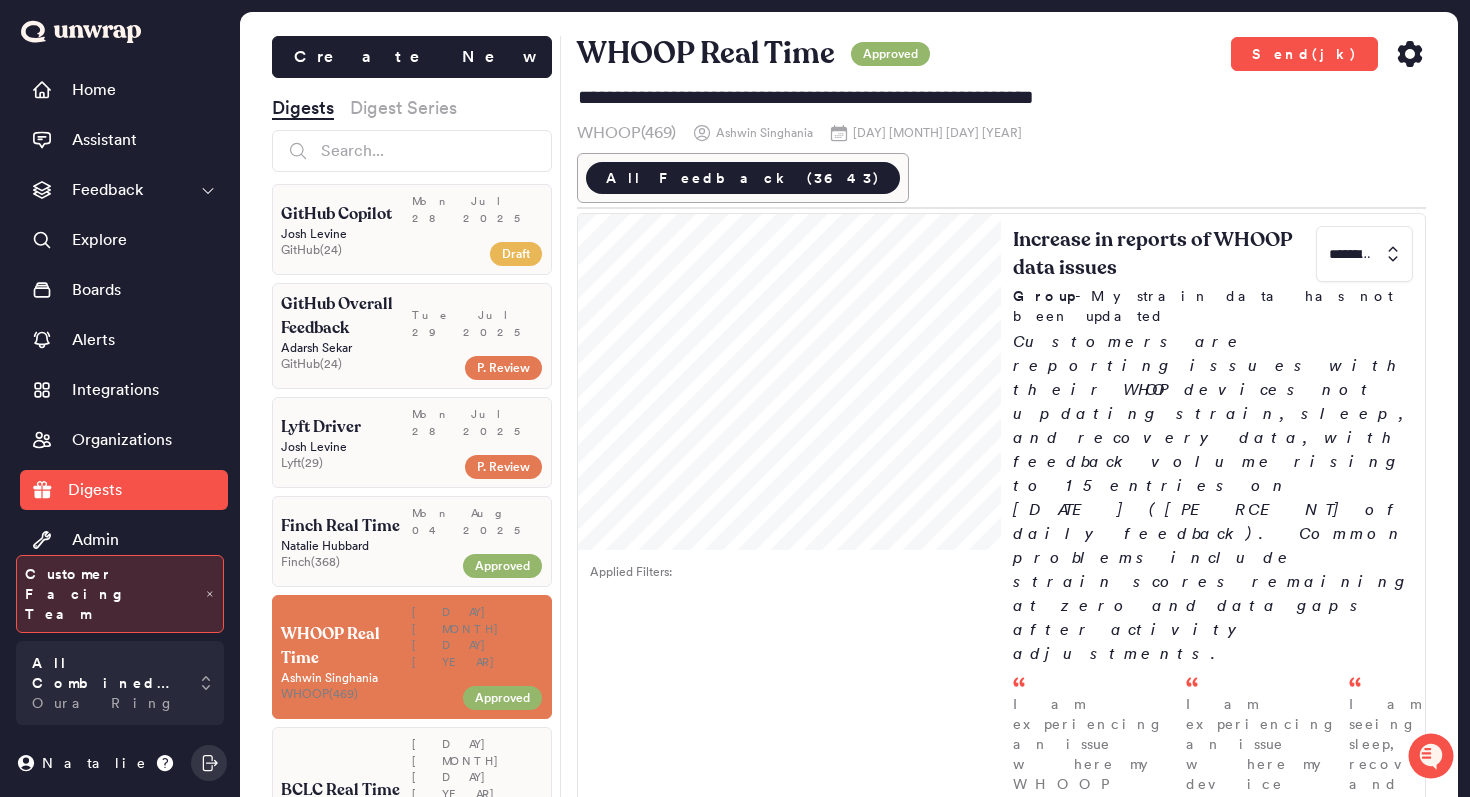 scroll, scrollTop: 87, scrollLeft: 0, axis: vertical 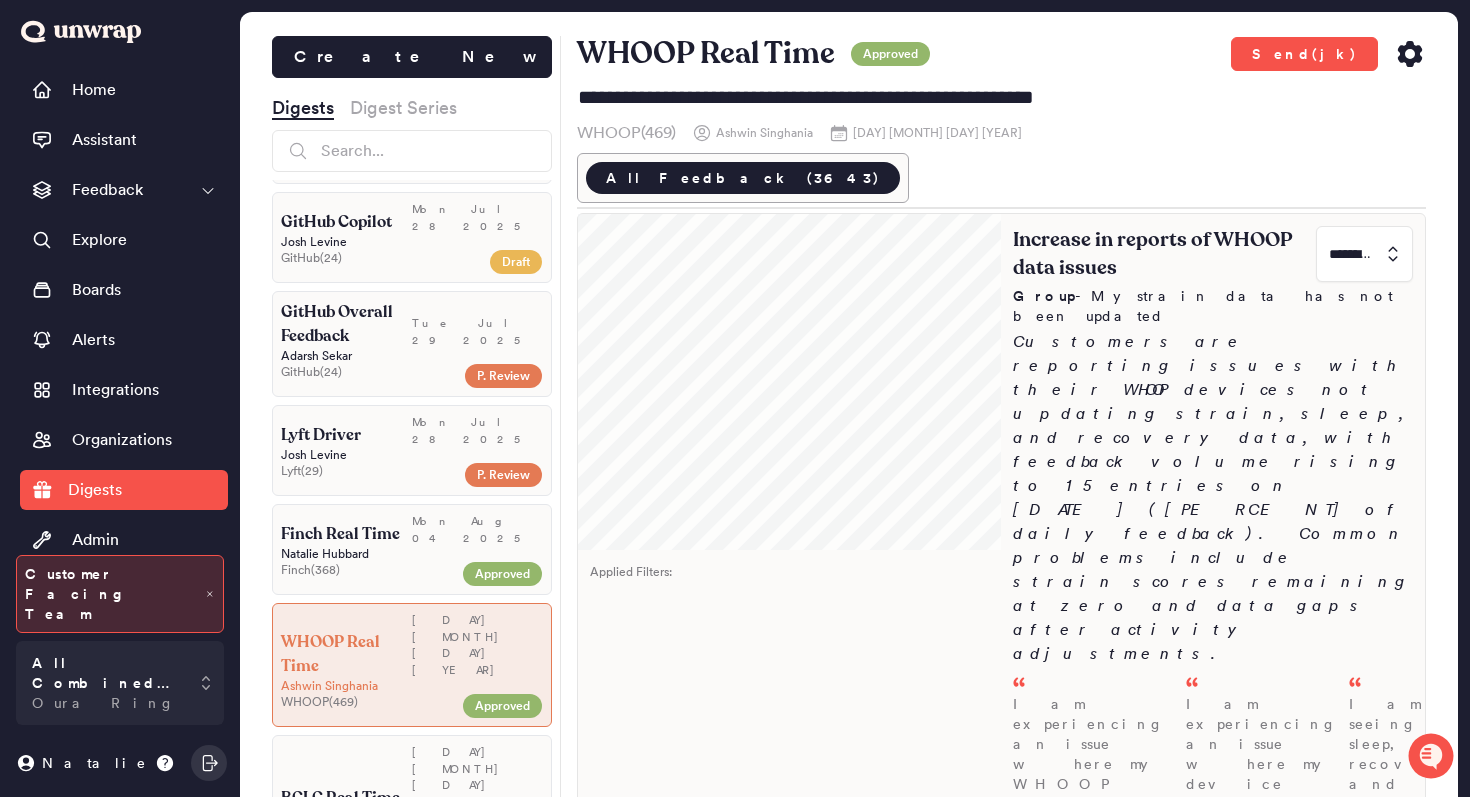 click on "Increase in reports of WHOOP data issues ********* Group  -  My strain data has not been updated Customers are reporting issues with their WHOOP devices not updating strain, sleep, and recovery data, with feedback volume rising to 15 entries on [DATE] ([PERCENT] of daily feedback). Common problems include strain scores remaining at zero and data gaps after activity adjustments. I am experiencing an issue where my WHOOP device is recording my data for today as if it is for tomorrow, and I cannot see any of my metrics, including sleep, c...  -  [DATE] I am experiencing an issue where my device has not been recording my strain for the past two days.  -  [DATE] I am not seeing my sleep, recovery, and strain data in the WHOOP app.  -  [DATE]" at bounding box center (1213, 640) 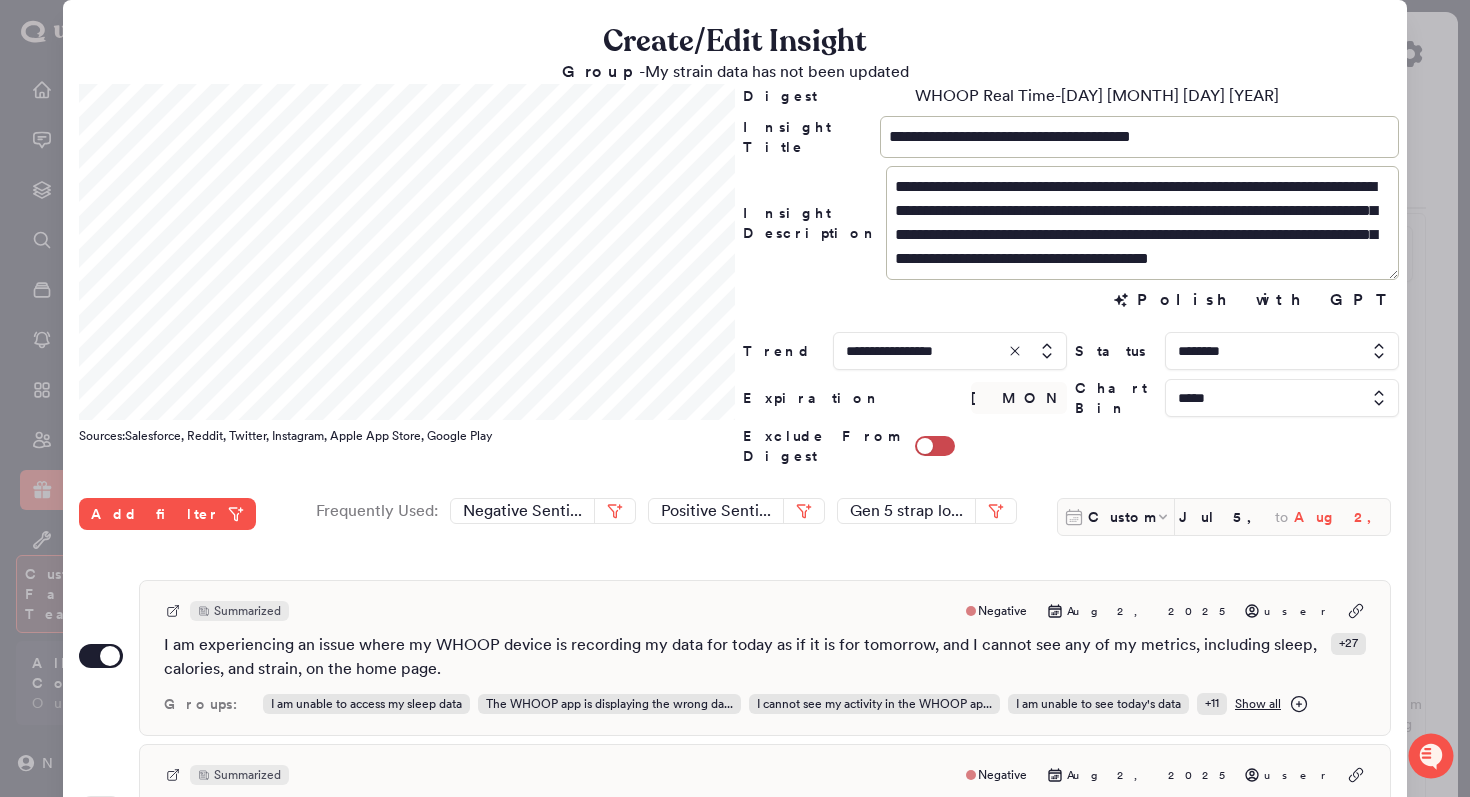 click on "Aug 2, 2025" at bounding box center (1342, 517) 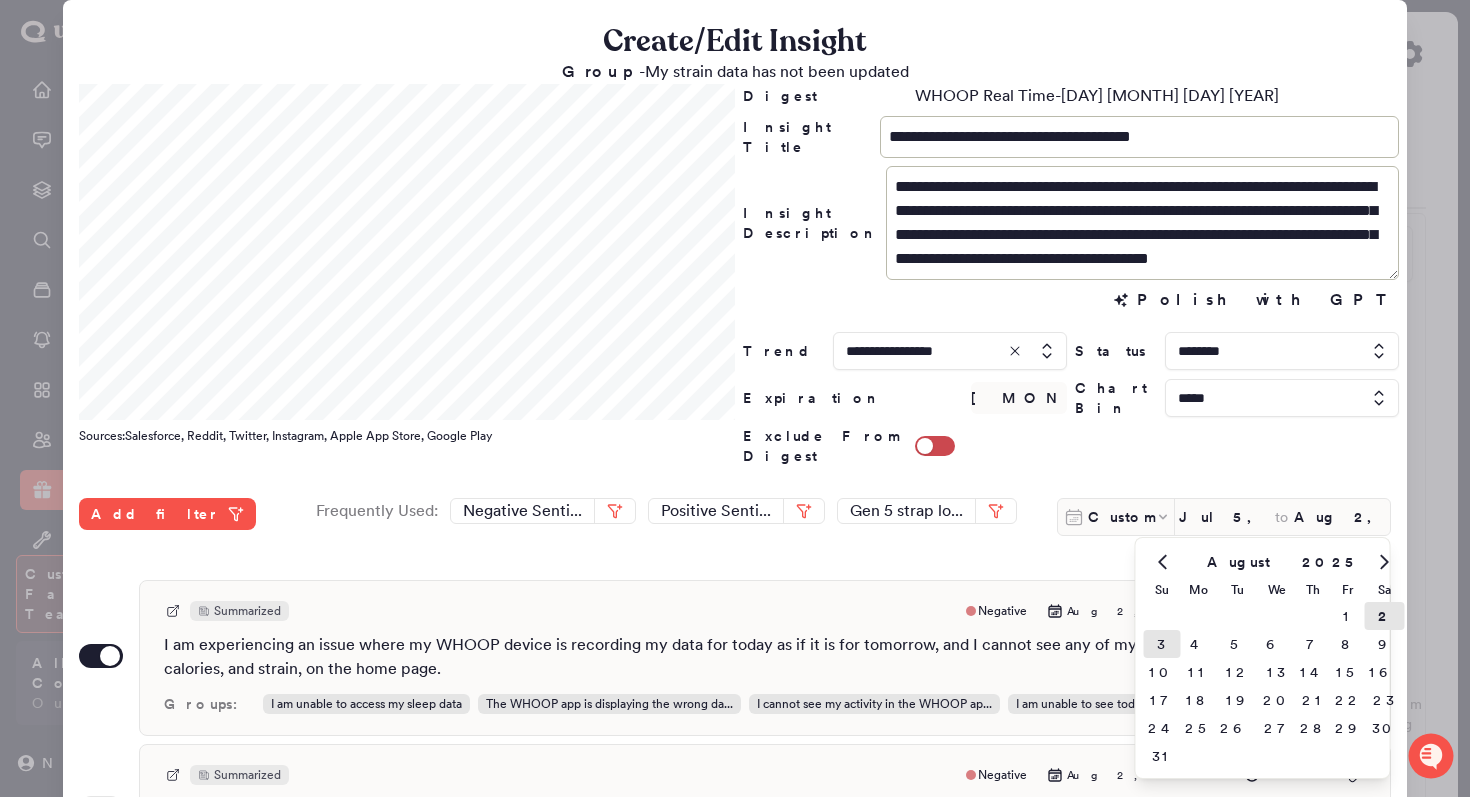 click on "3" at bounding box center (1162, 644) 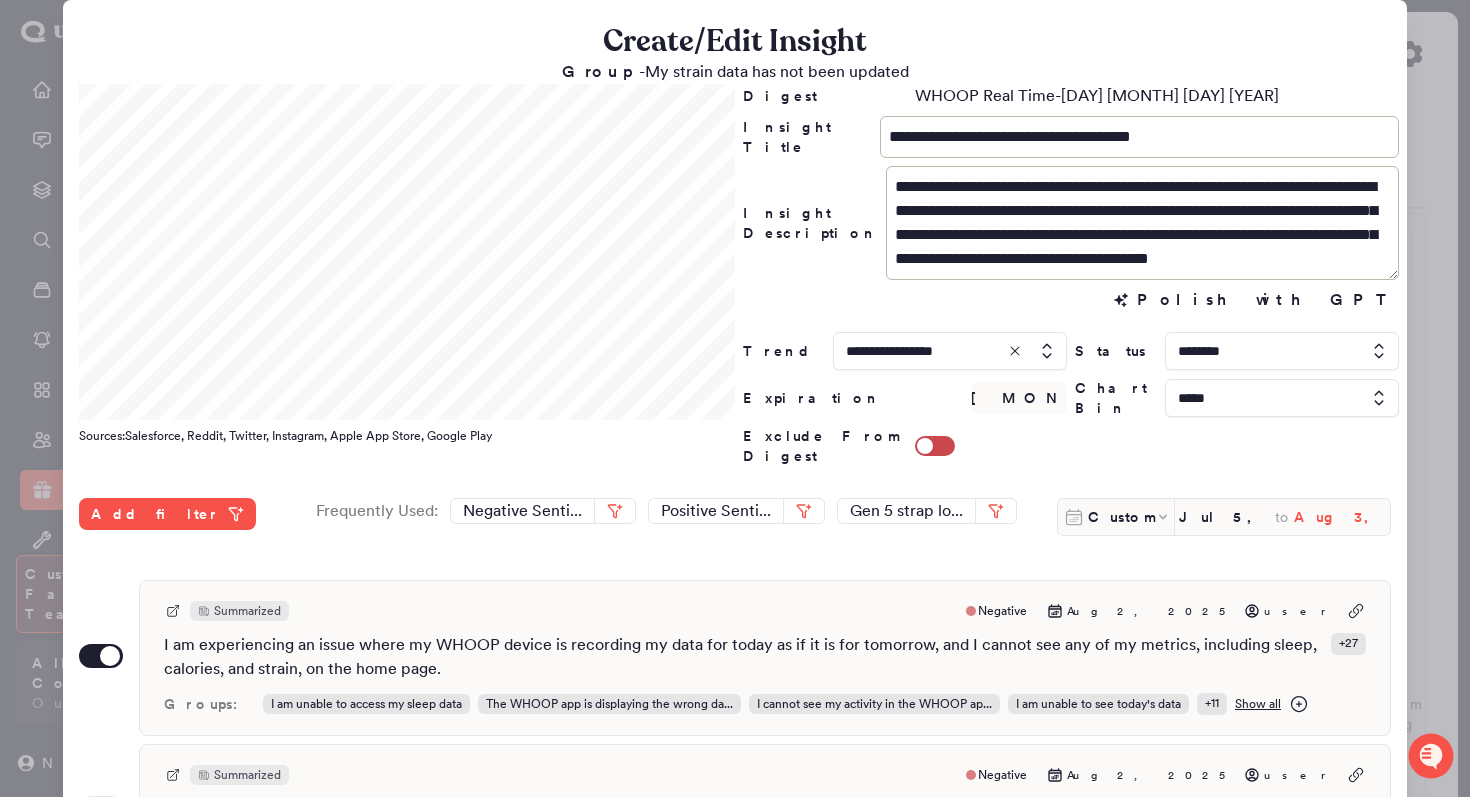 click on "Aug 3, 2025" at bounding box center (1342, 517) 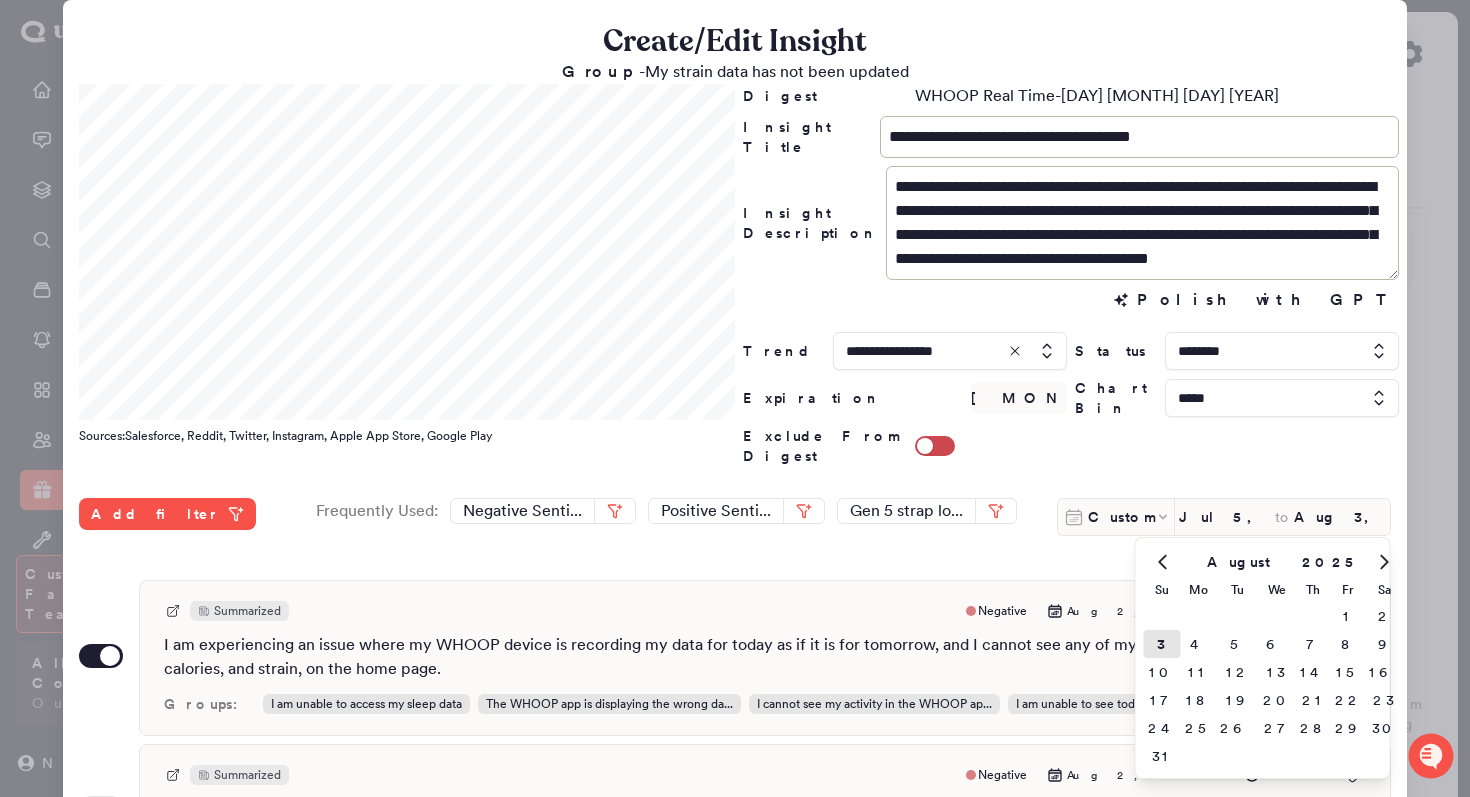click on "3" at bounding box center (1162, 644) 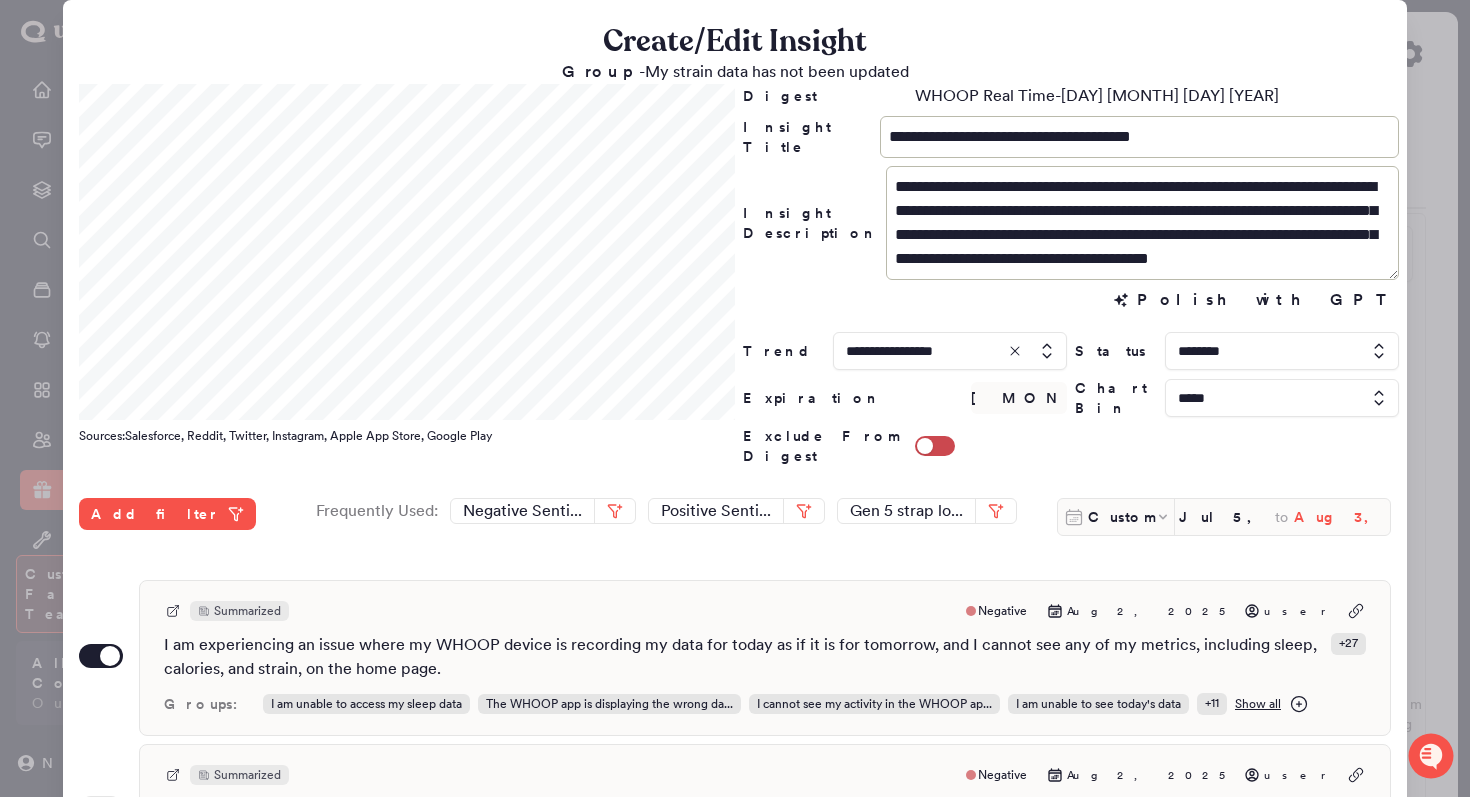 click on "Aug 3, 2025" at bounding box center (1342, 517) 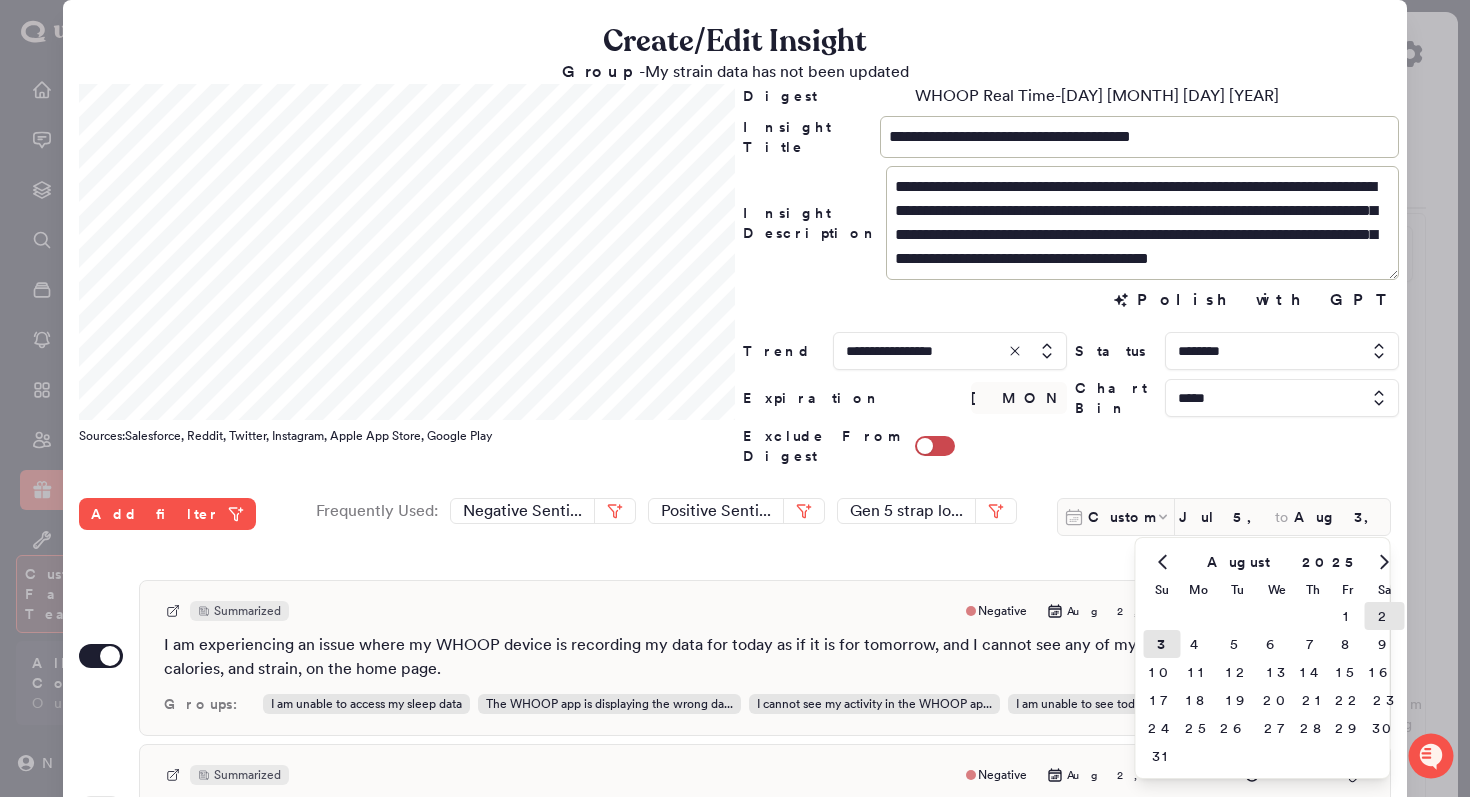 click on "2" at bounding box center (1385, 616) 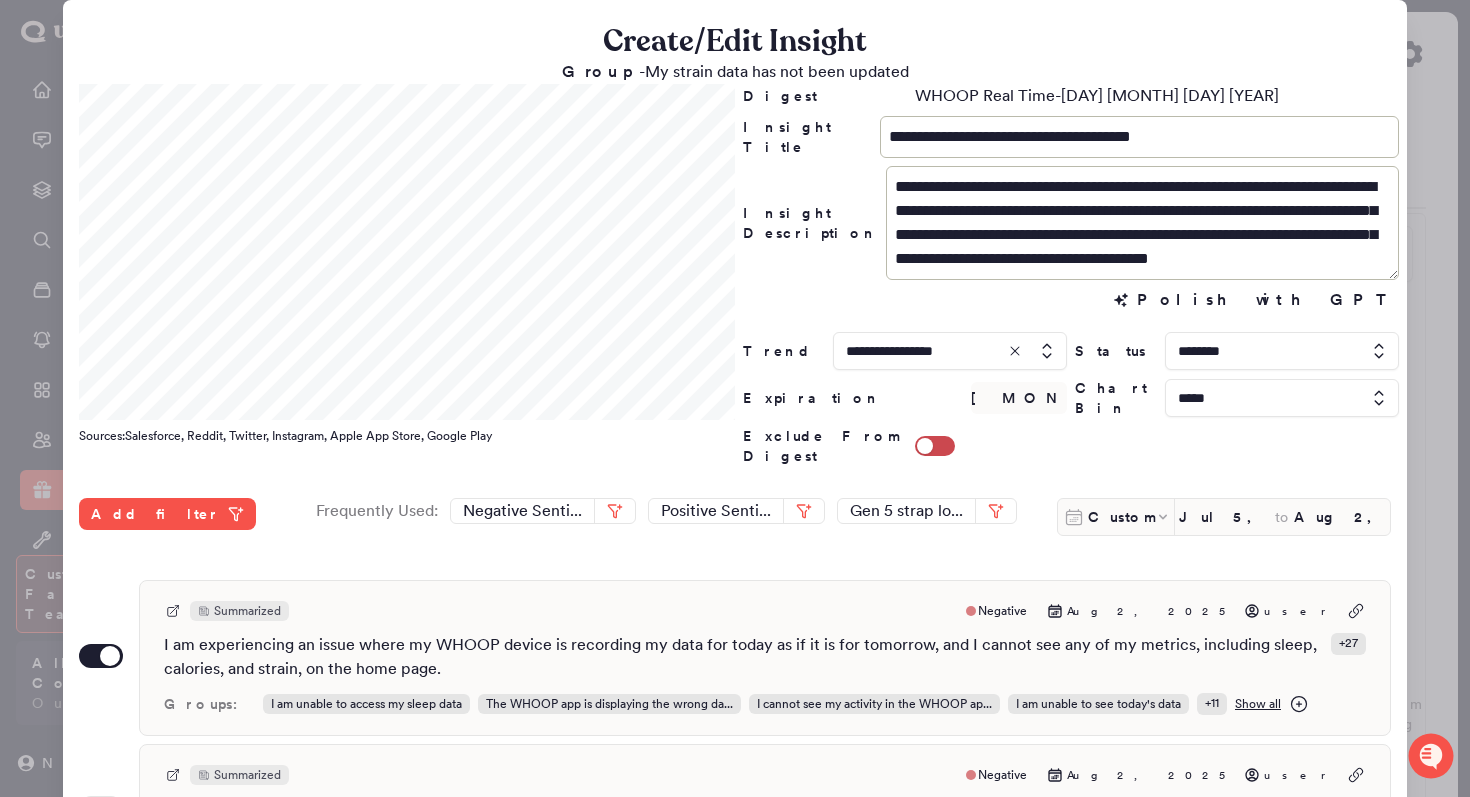 click at bounding box center (735, 398) 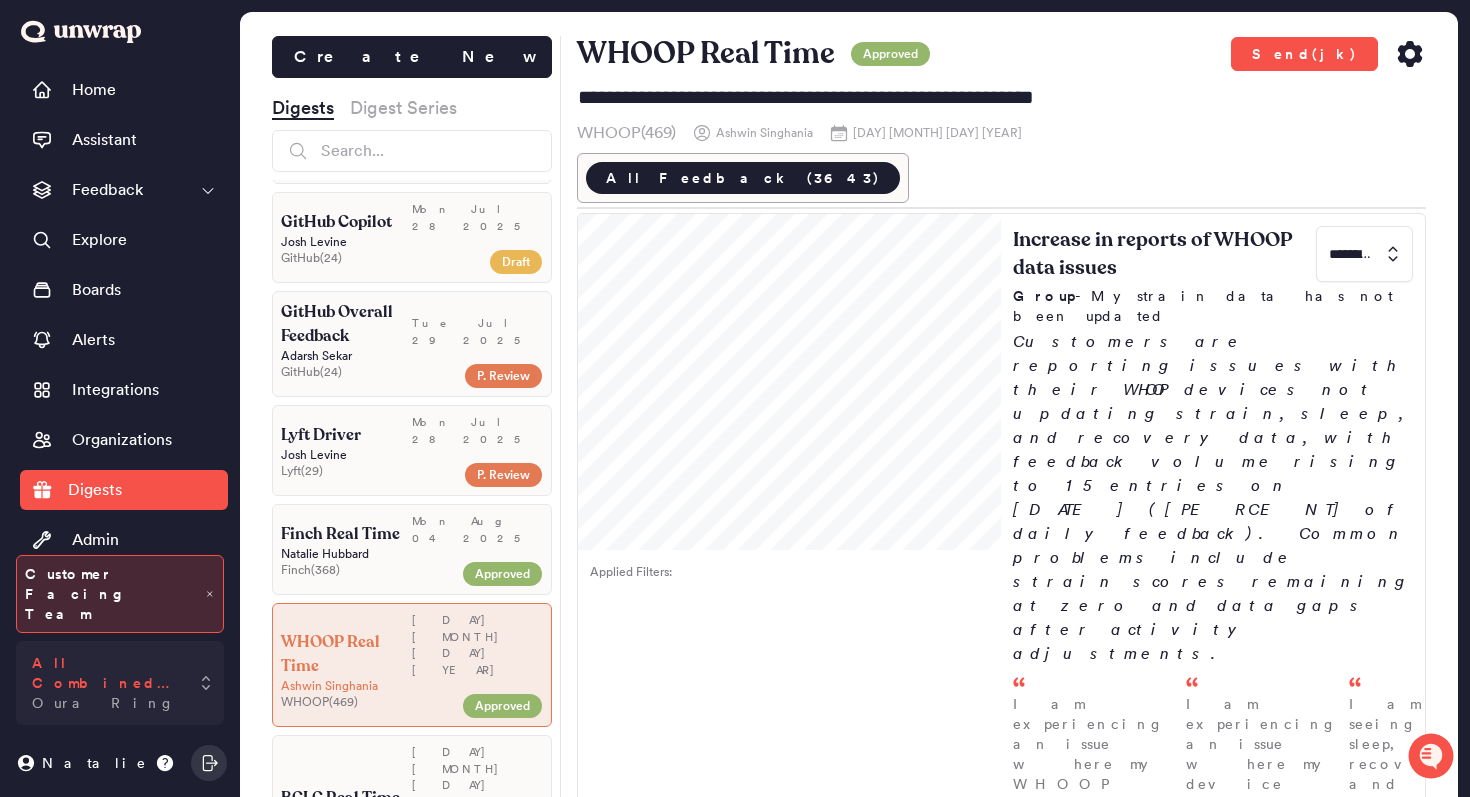 click on "All Combined Sources Oura Ring" at bounding box center (120, 683) 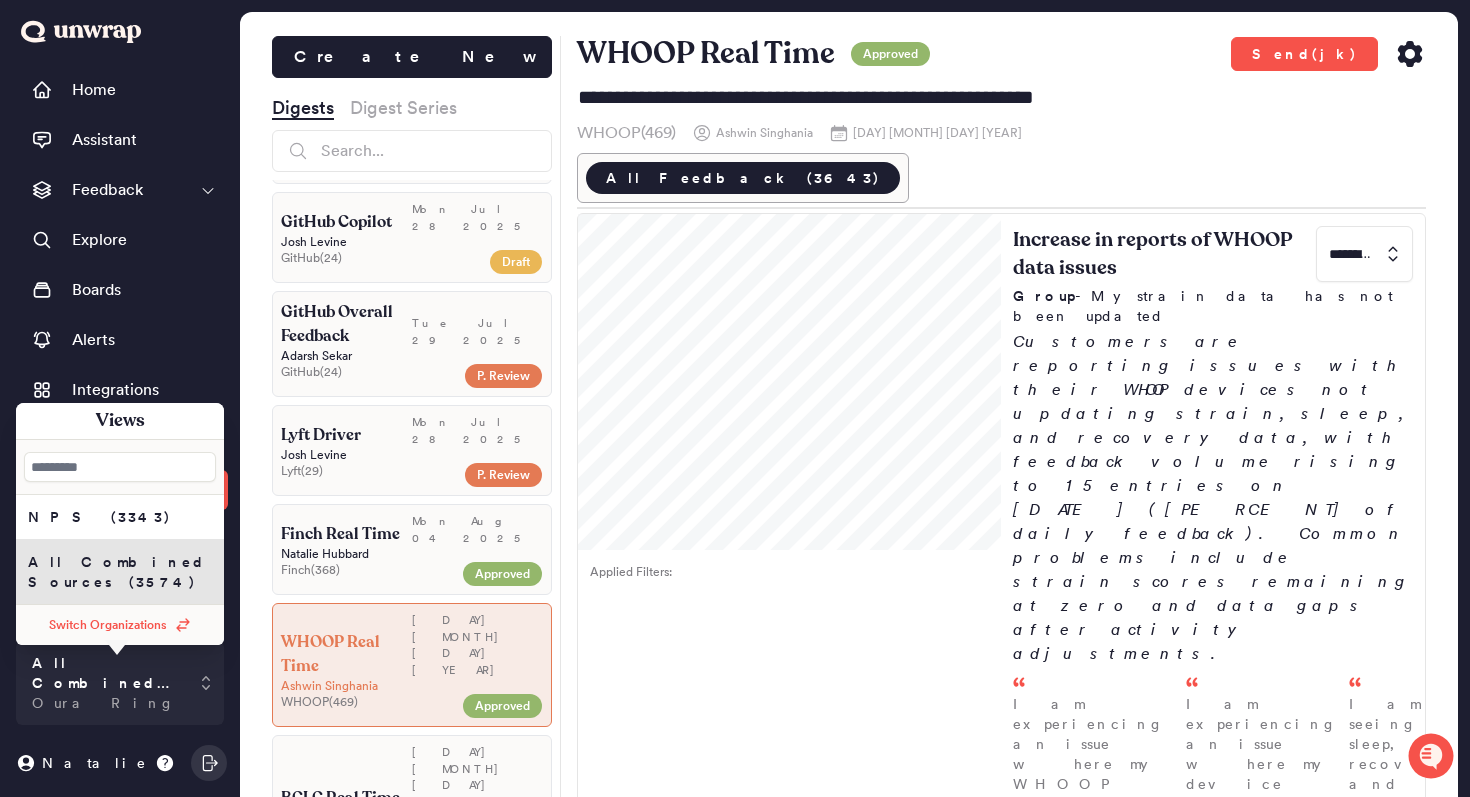 click on "Switch Organizations" at bounding box center (108, 625) 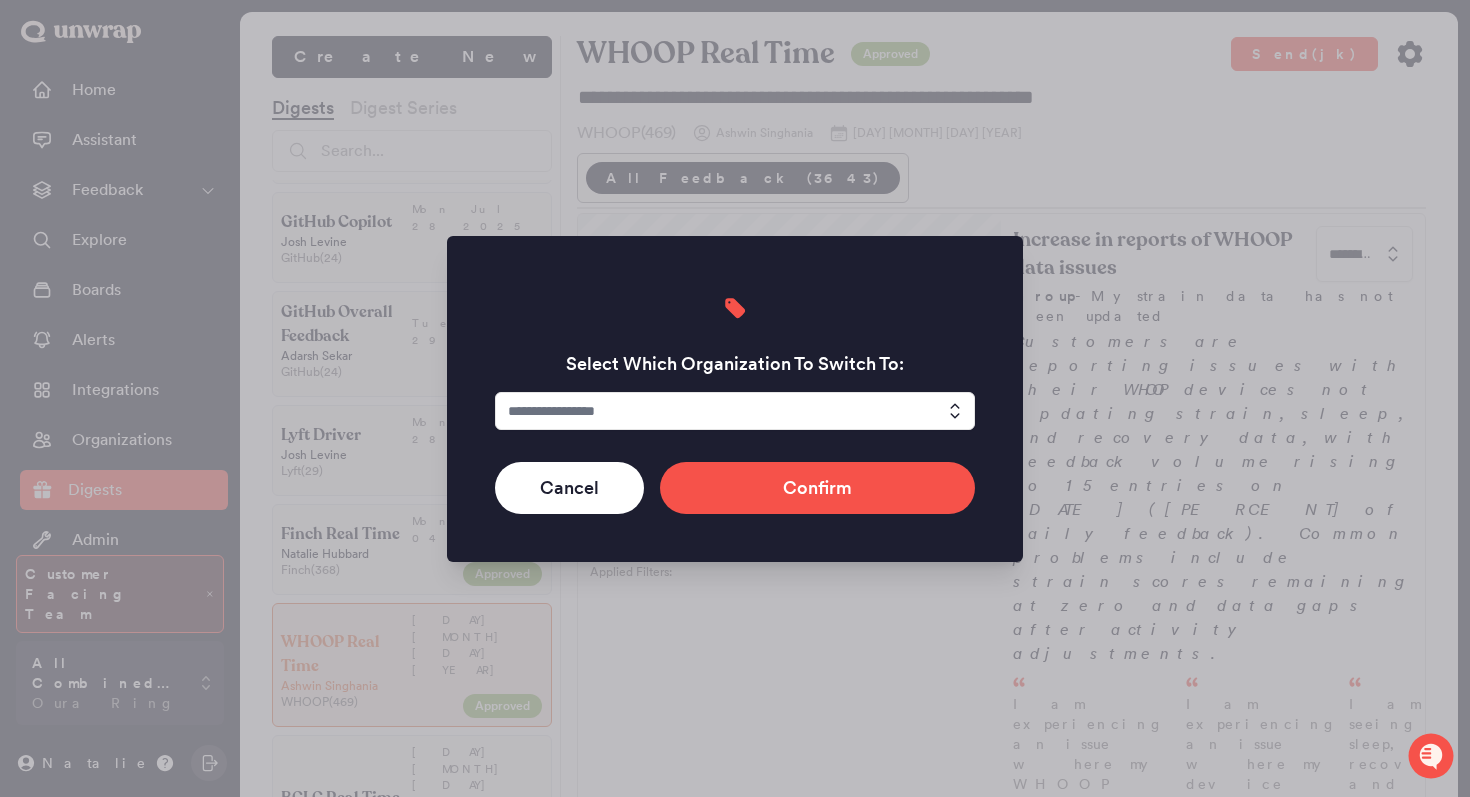 click at bounding box center [735, 411] 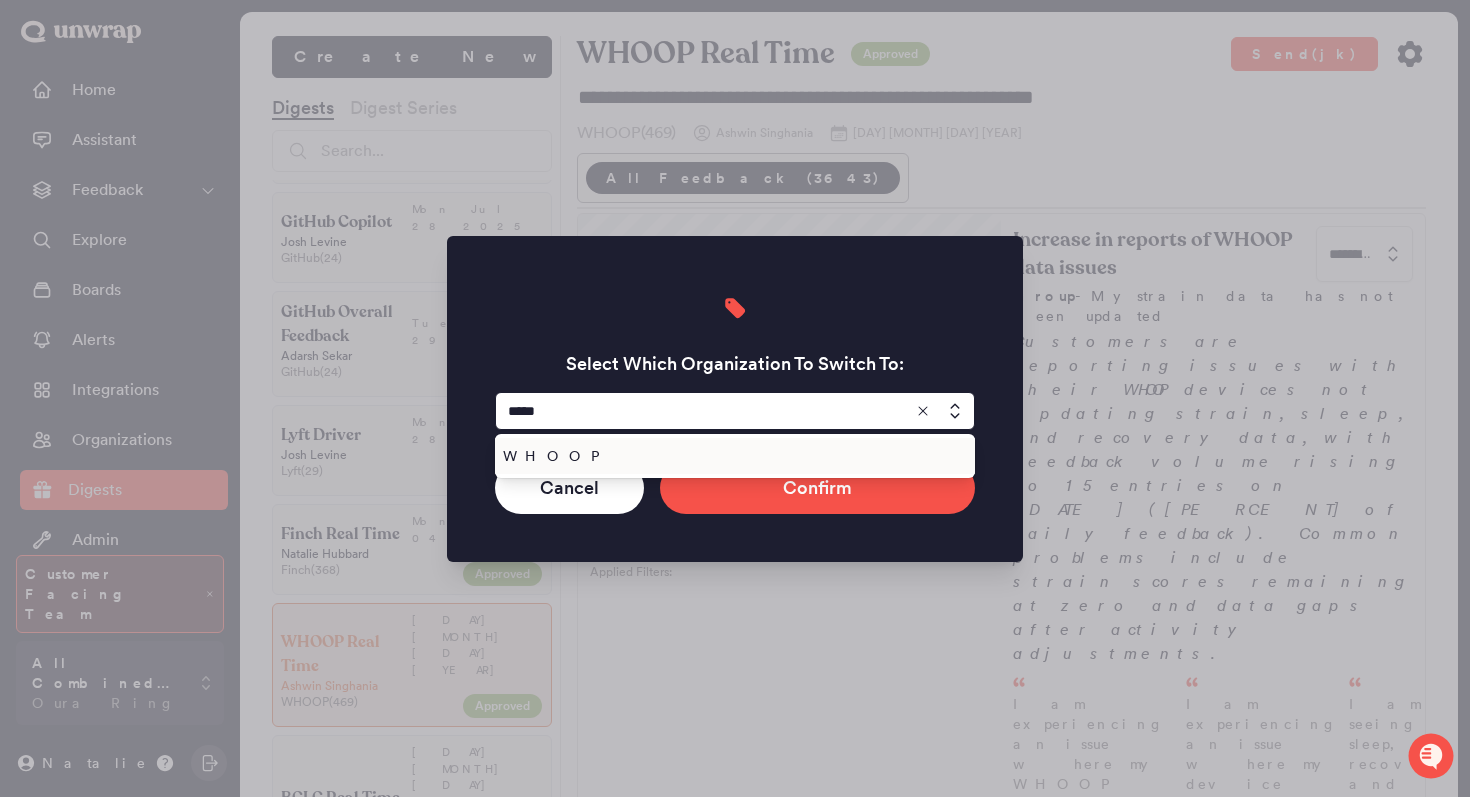 type on "*****" 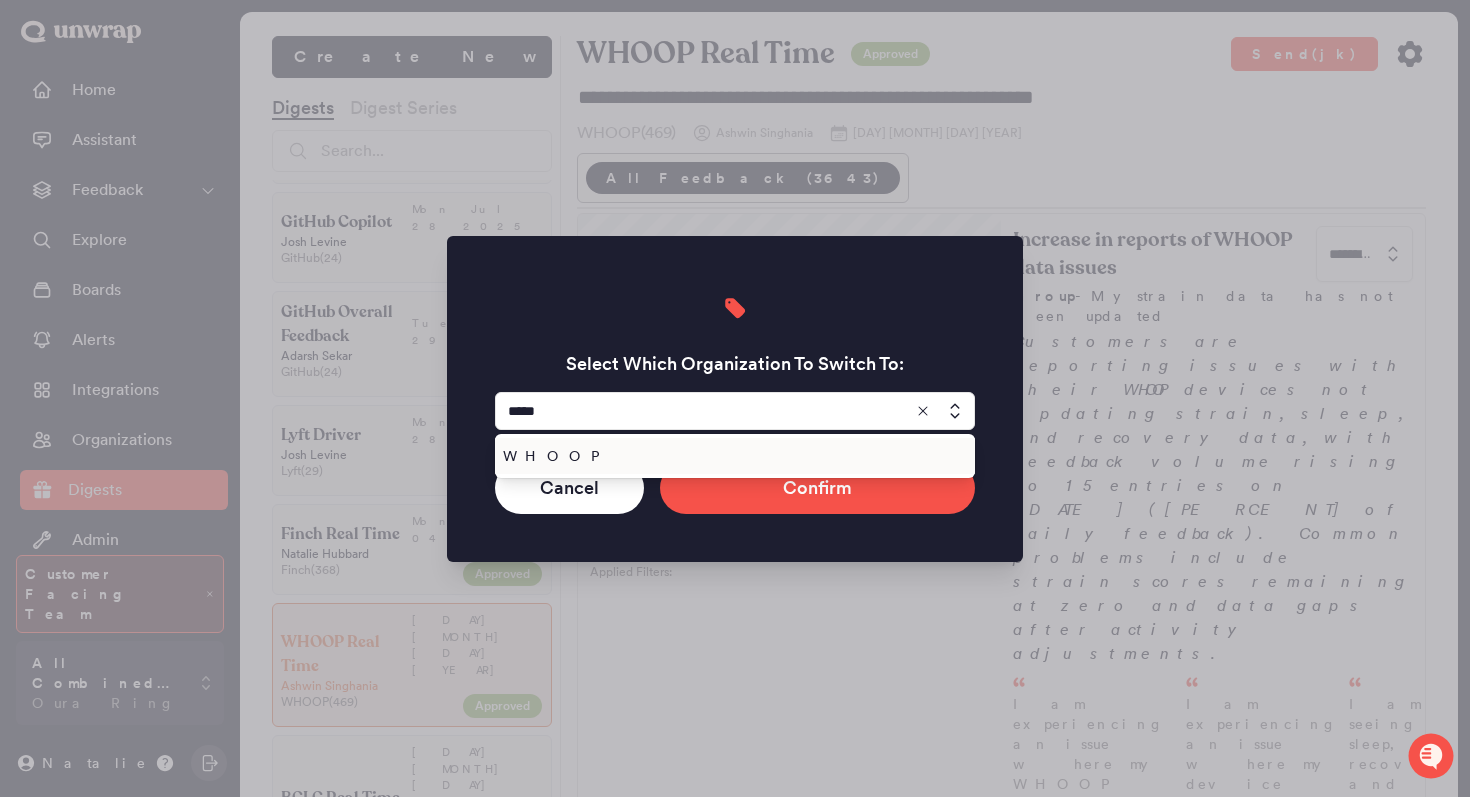 click on "Select Which Organization To Switch To: ***** WHOOP Cancel Confirm" at bounding box center (735, 399) 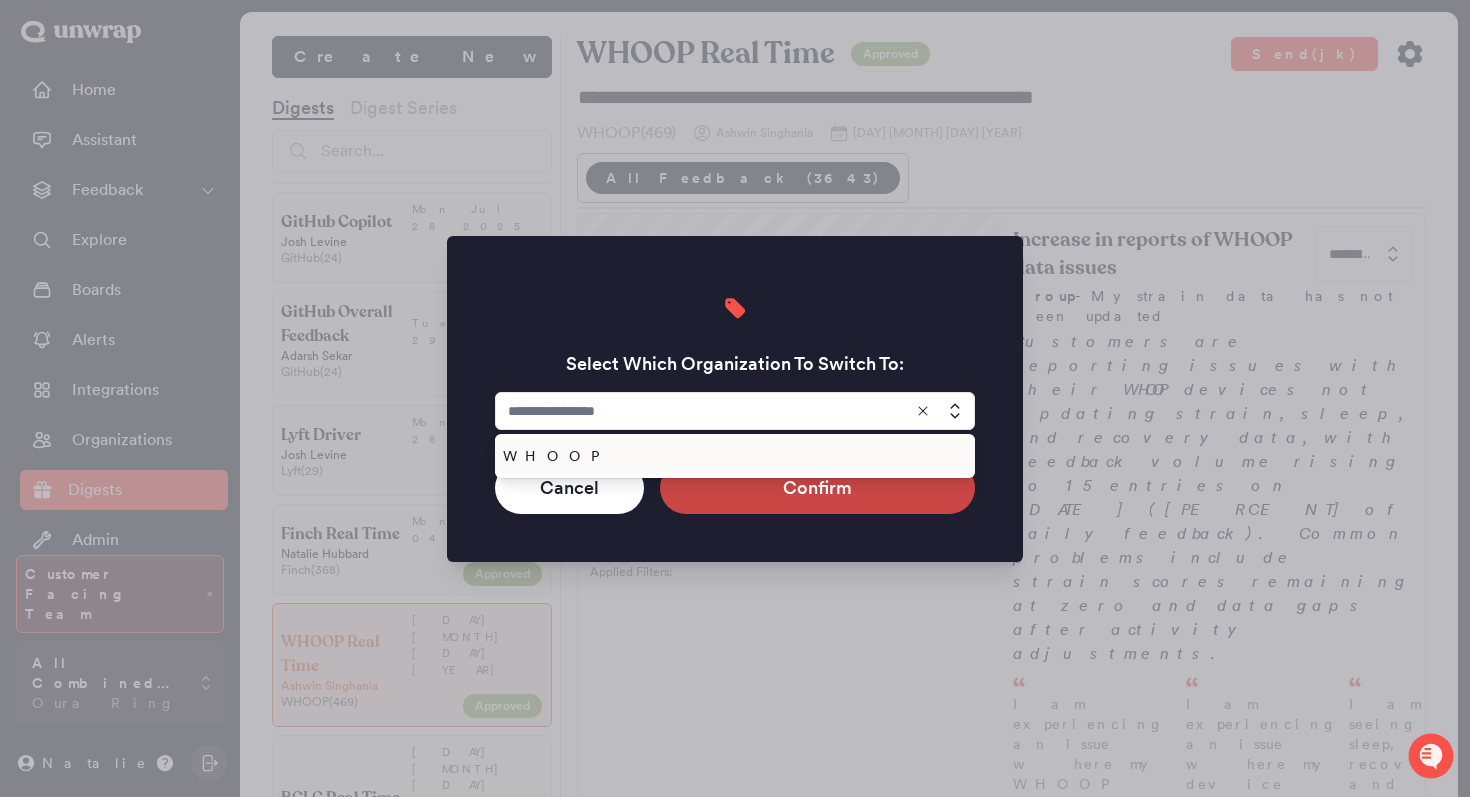 type on "*****" 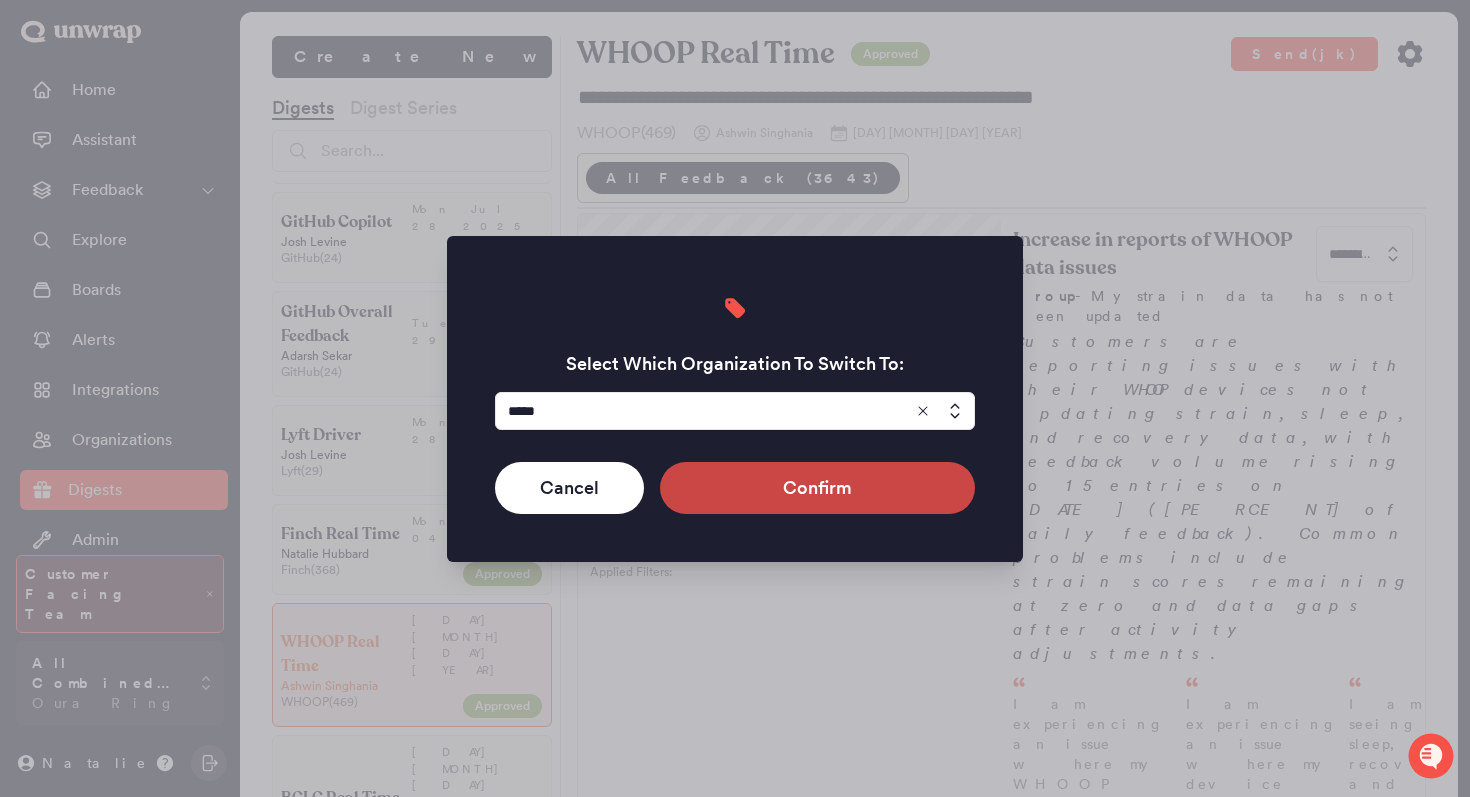 click on "Confirm" at bounding box center [817, 488] 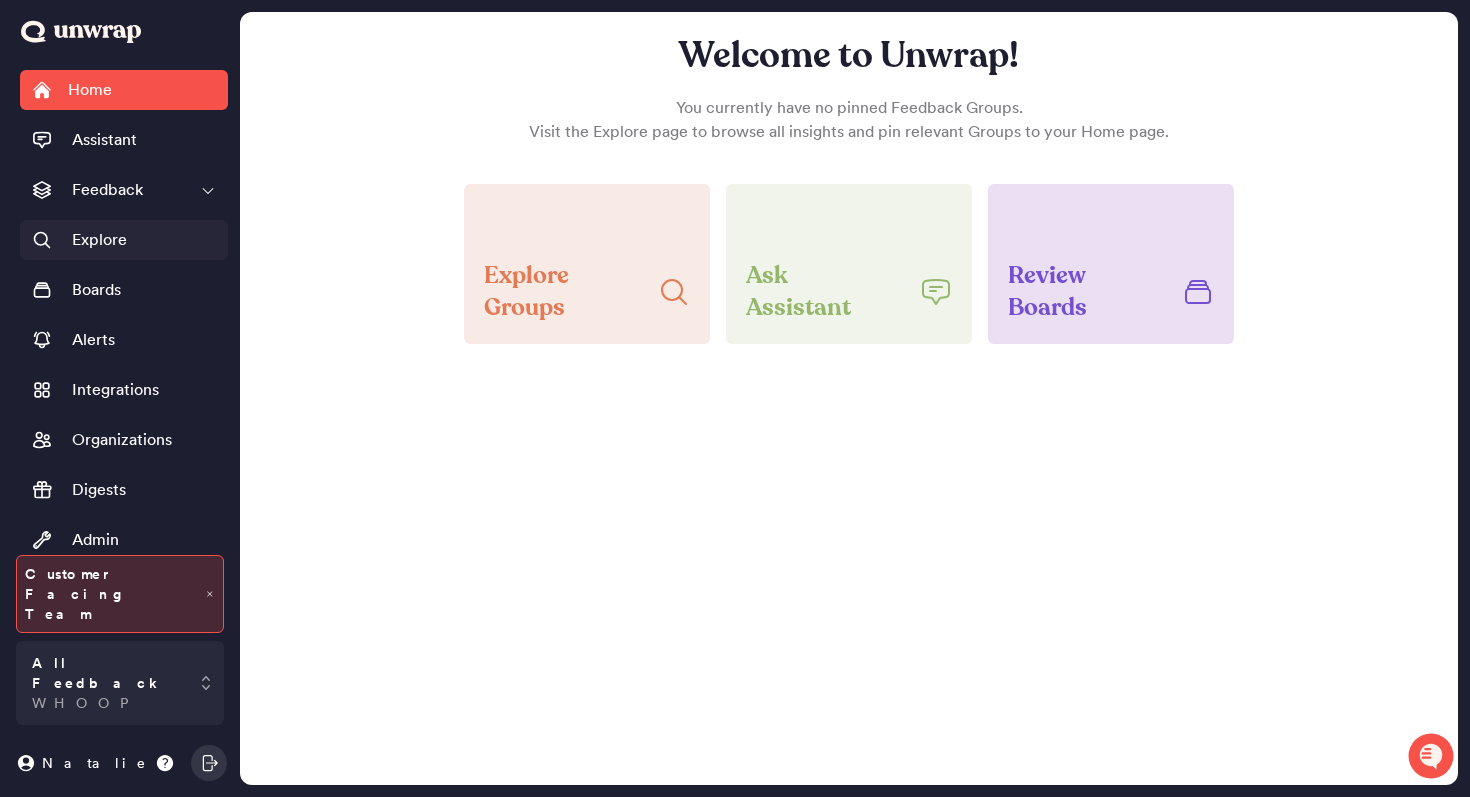 click on "Explore" at bounding box center [124, 240] 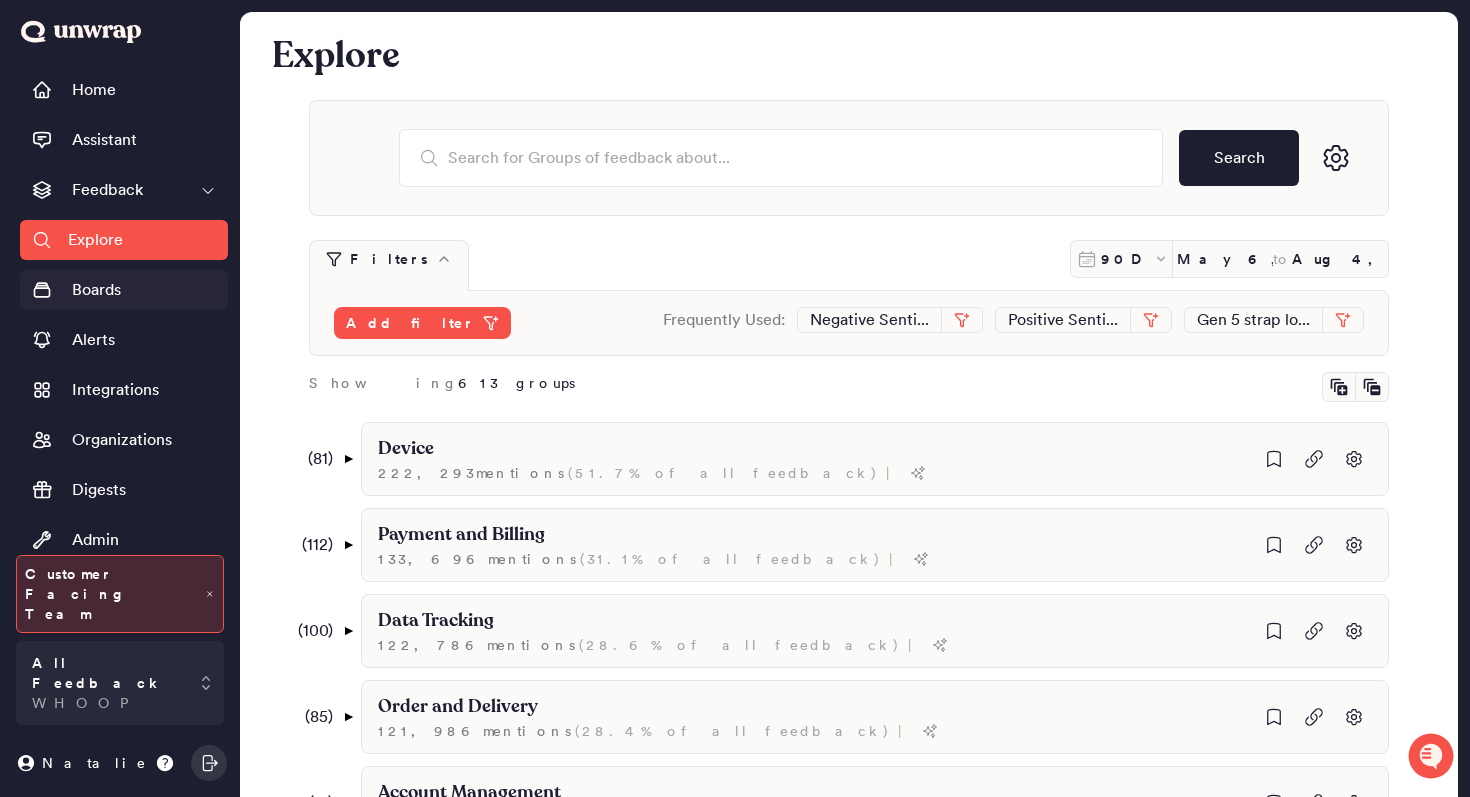 click on "Boards" at bounding box center [124, 290] 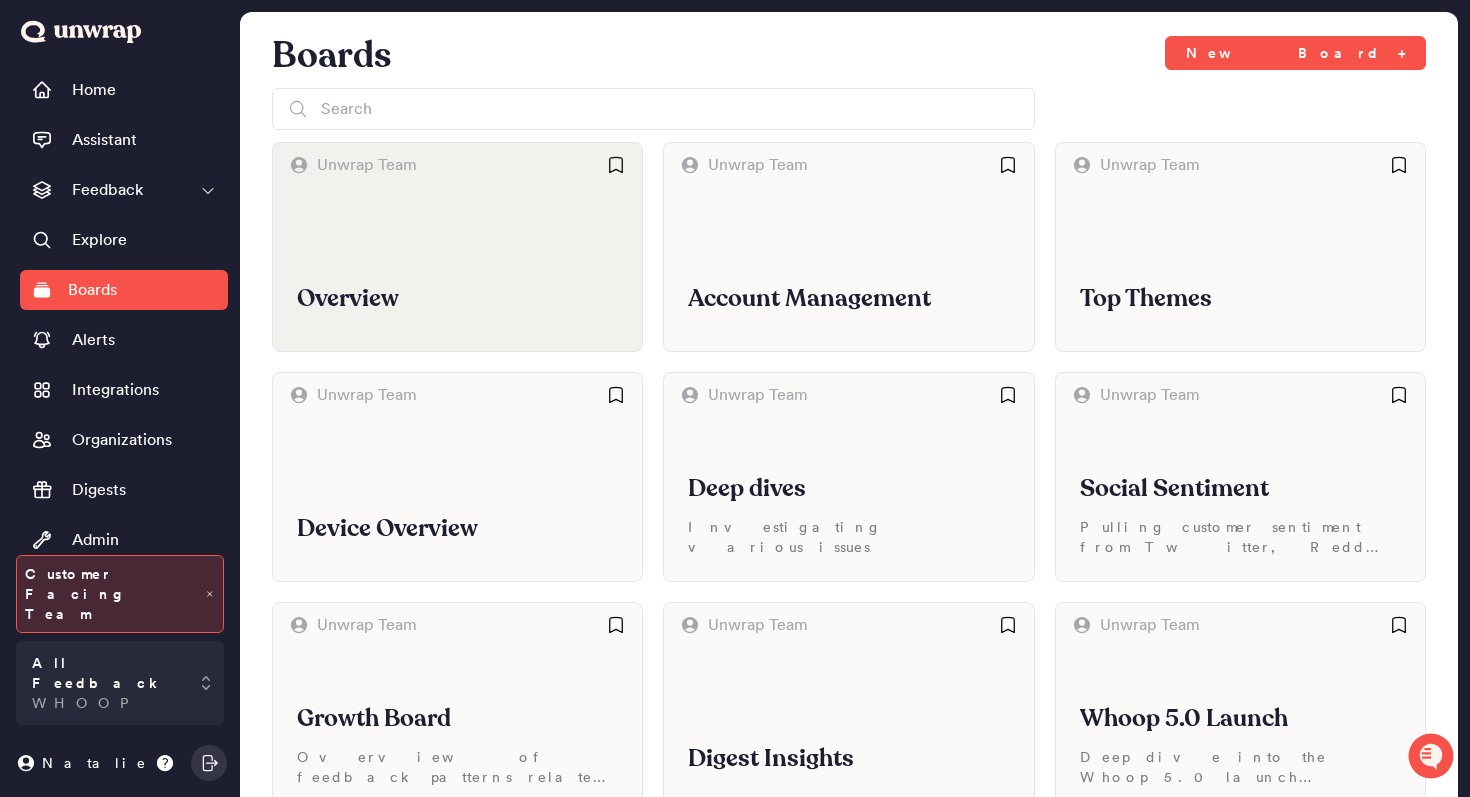 click on "Overview" at bounding box center [457, 269] 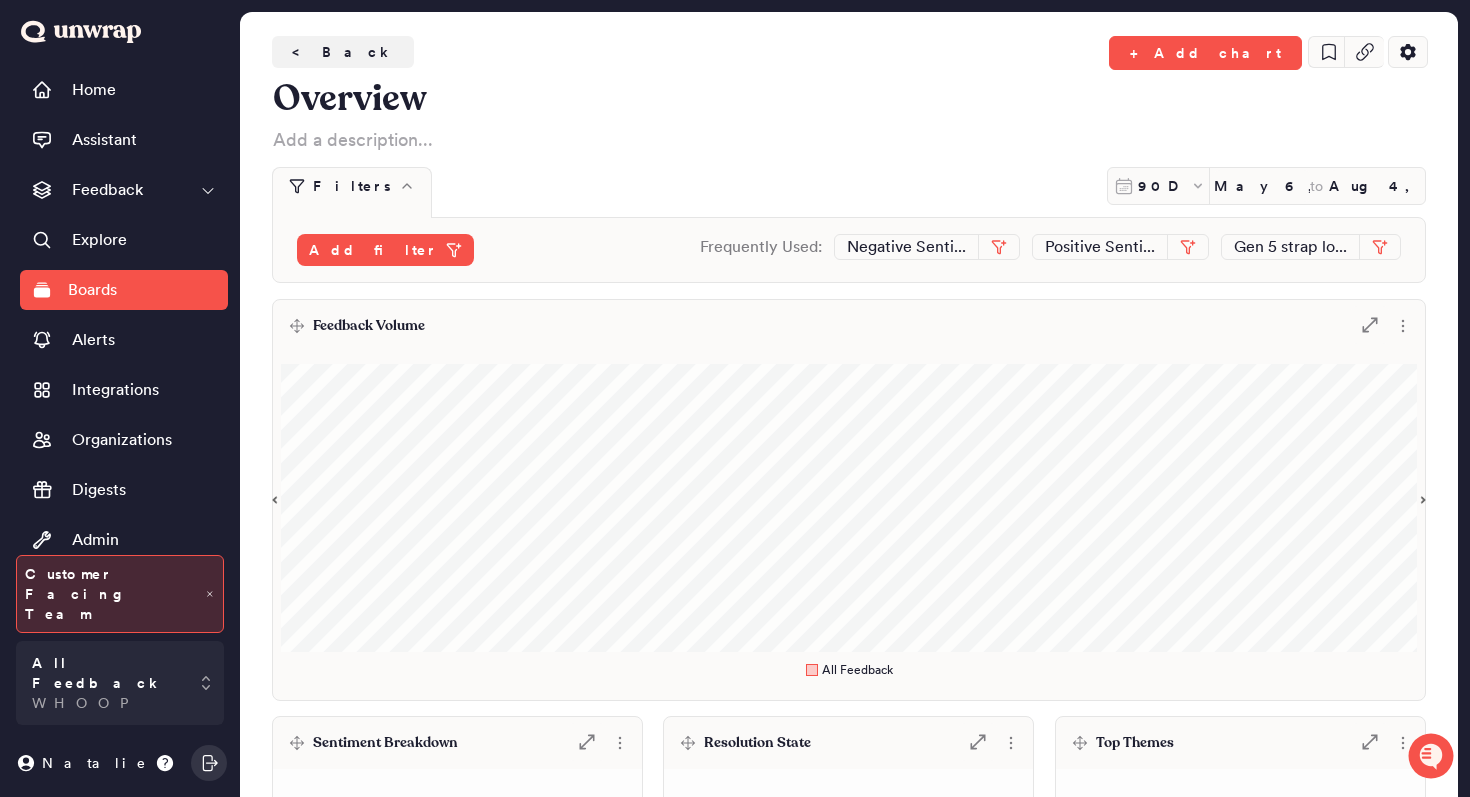 click on "Feedback Volume
.st0 {
fill: #7e7d82;
}" at bounding box center (849, 326) 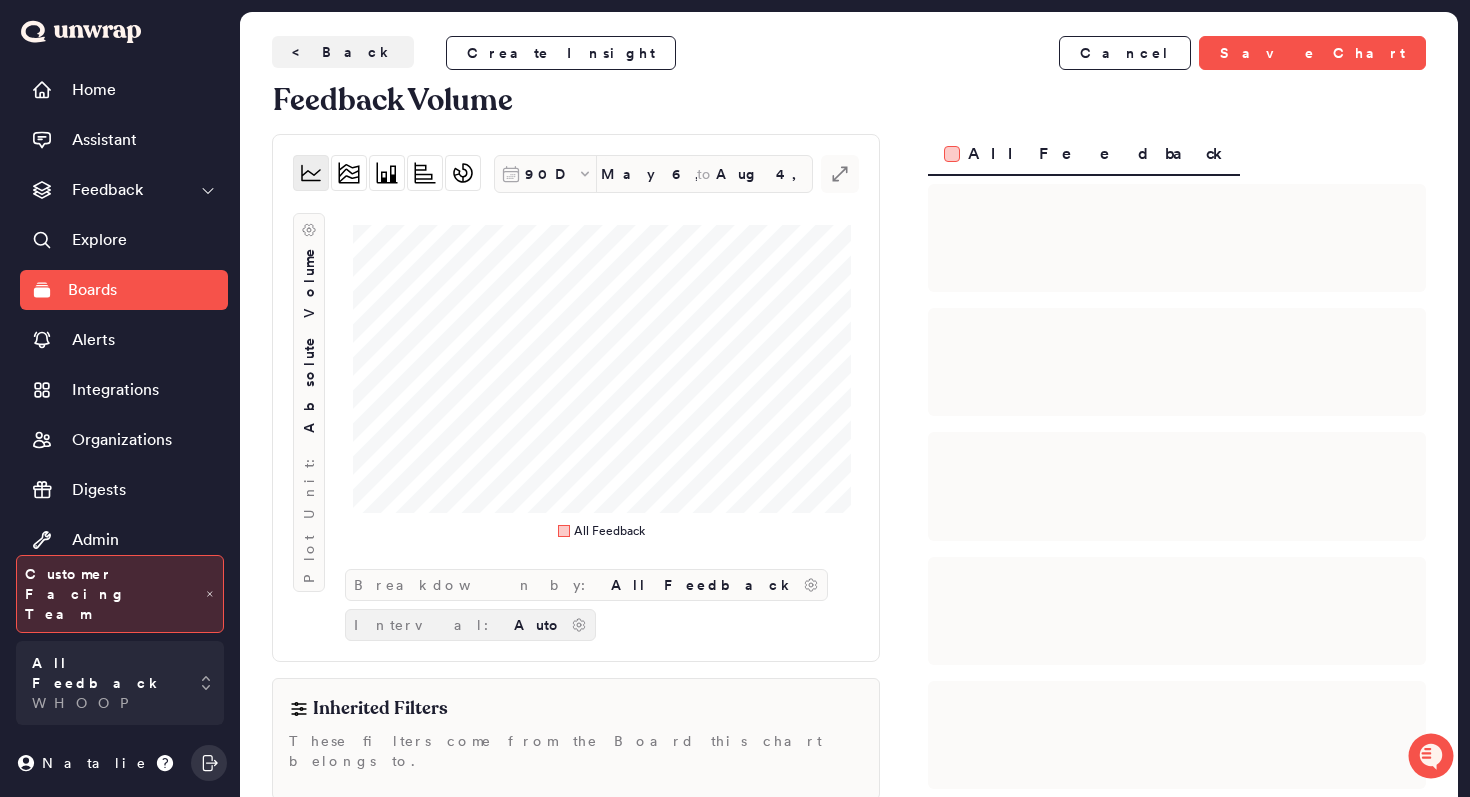 click on "Interval:" at bounding box center (430, 625) 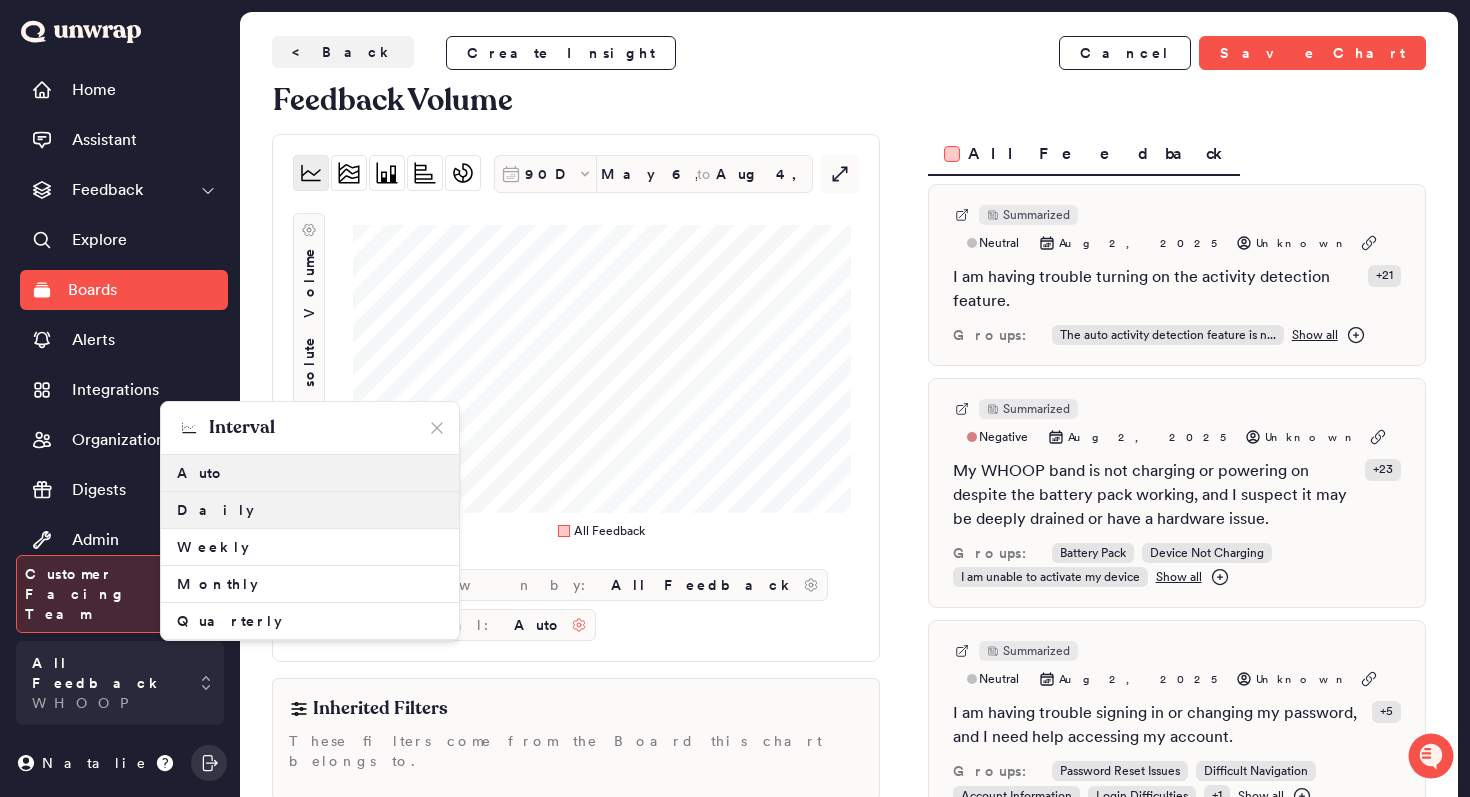 click on "Daily" at bounding box center [310, 510] 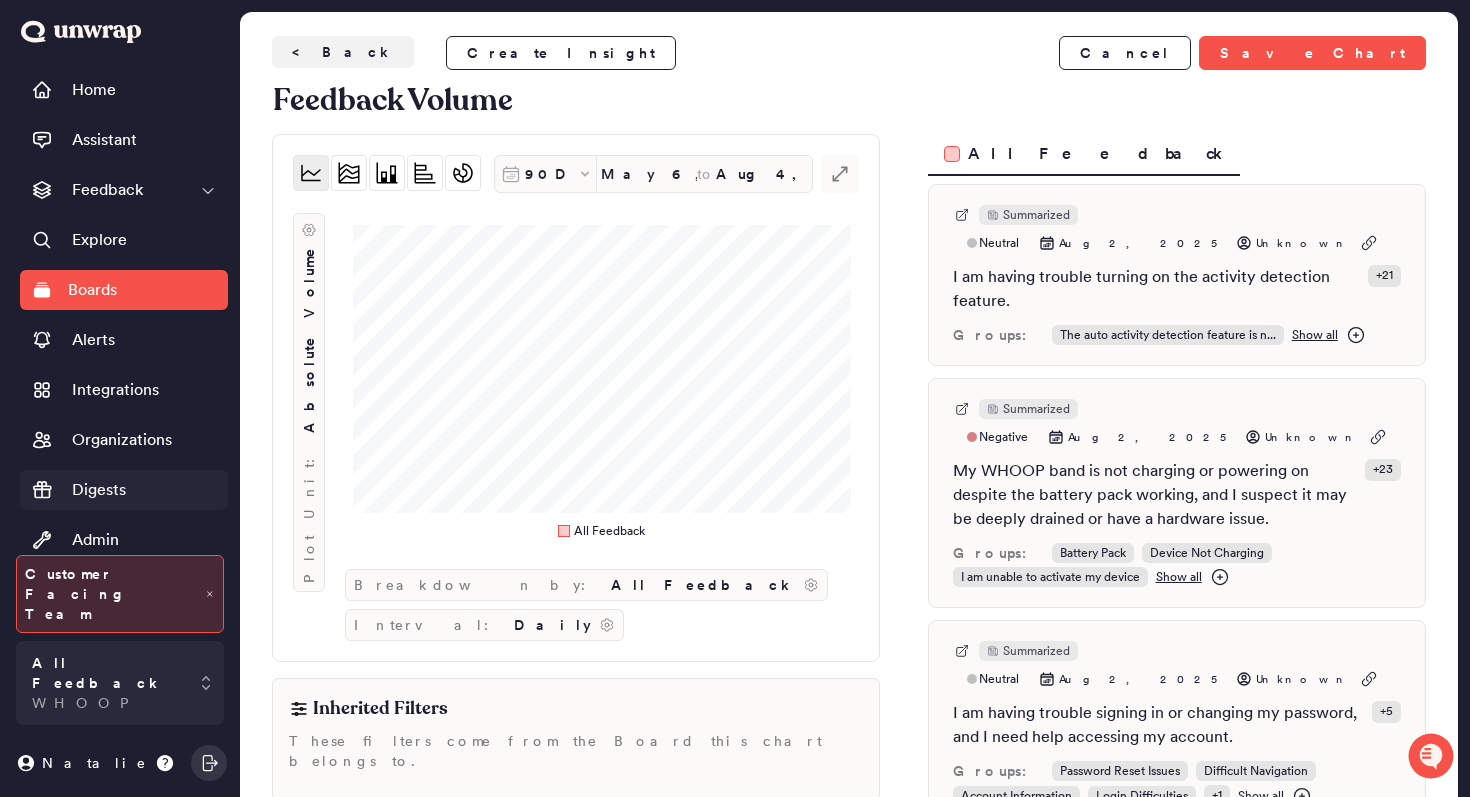 click on "Digests" at bounding box center [99, 490] 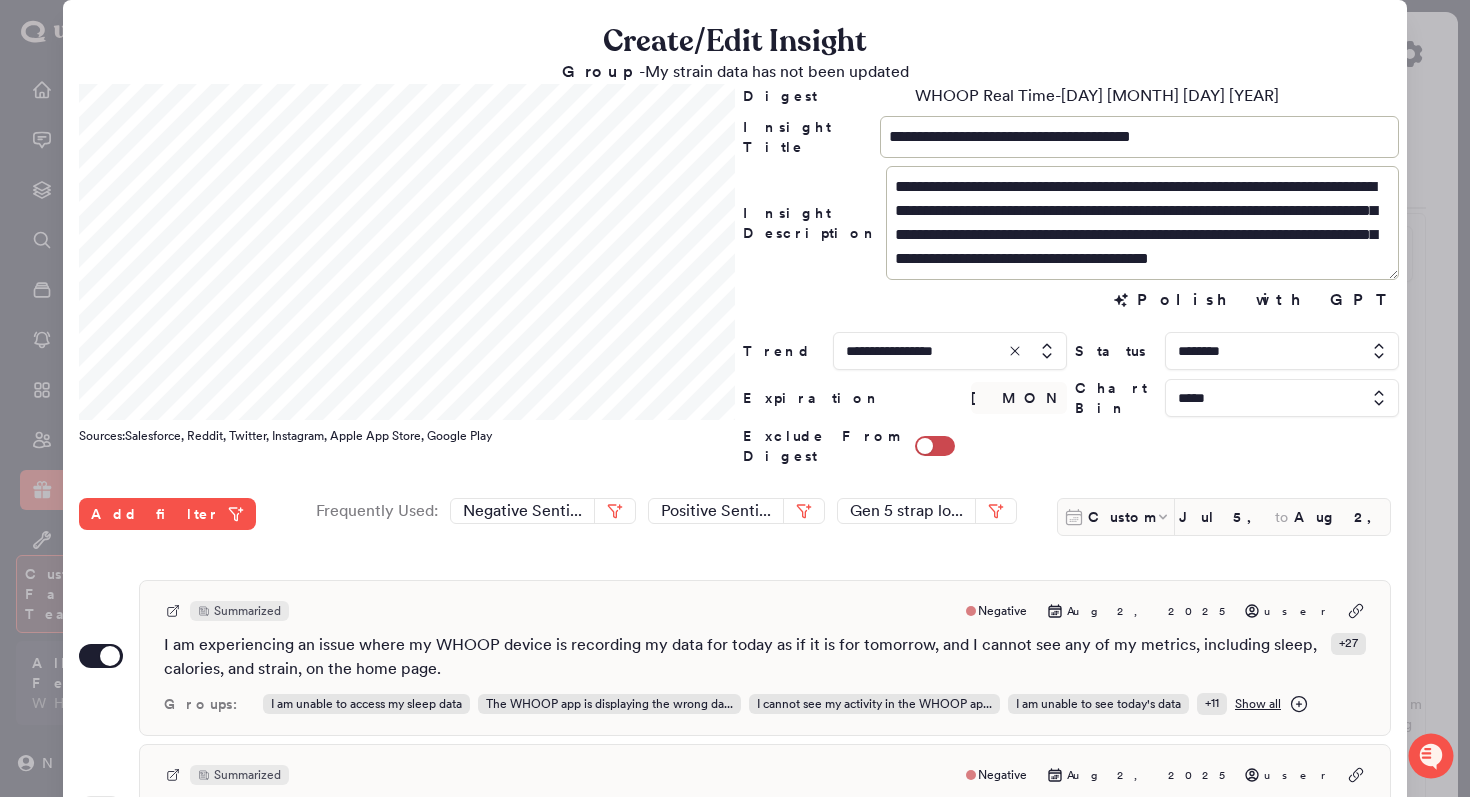 click at bounding box center (735, 398) 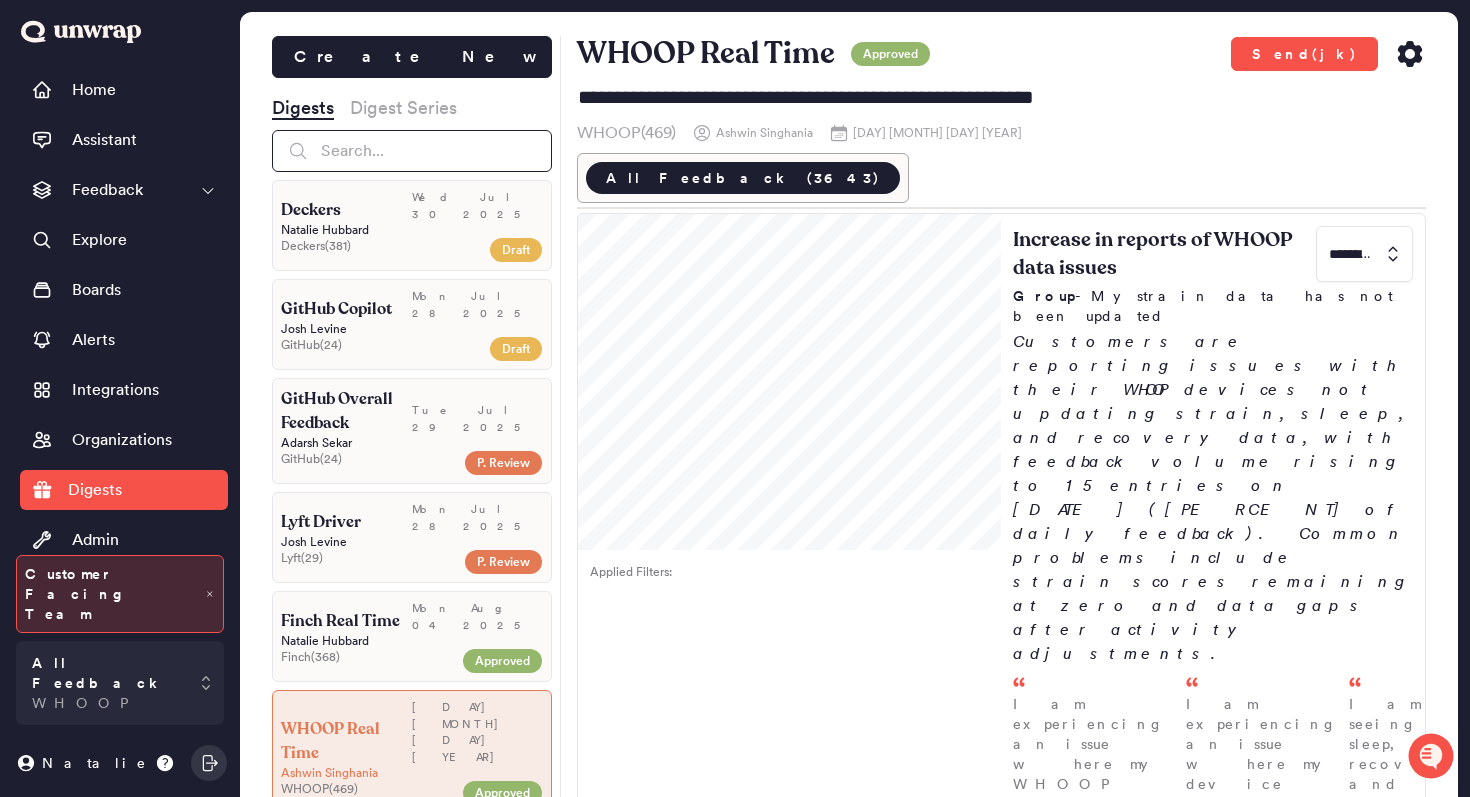 click at bounding box center [412, 151] 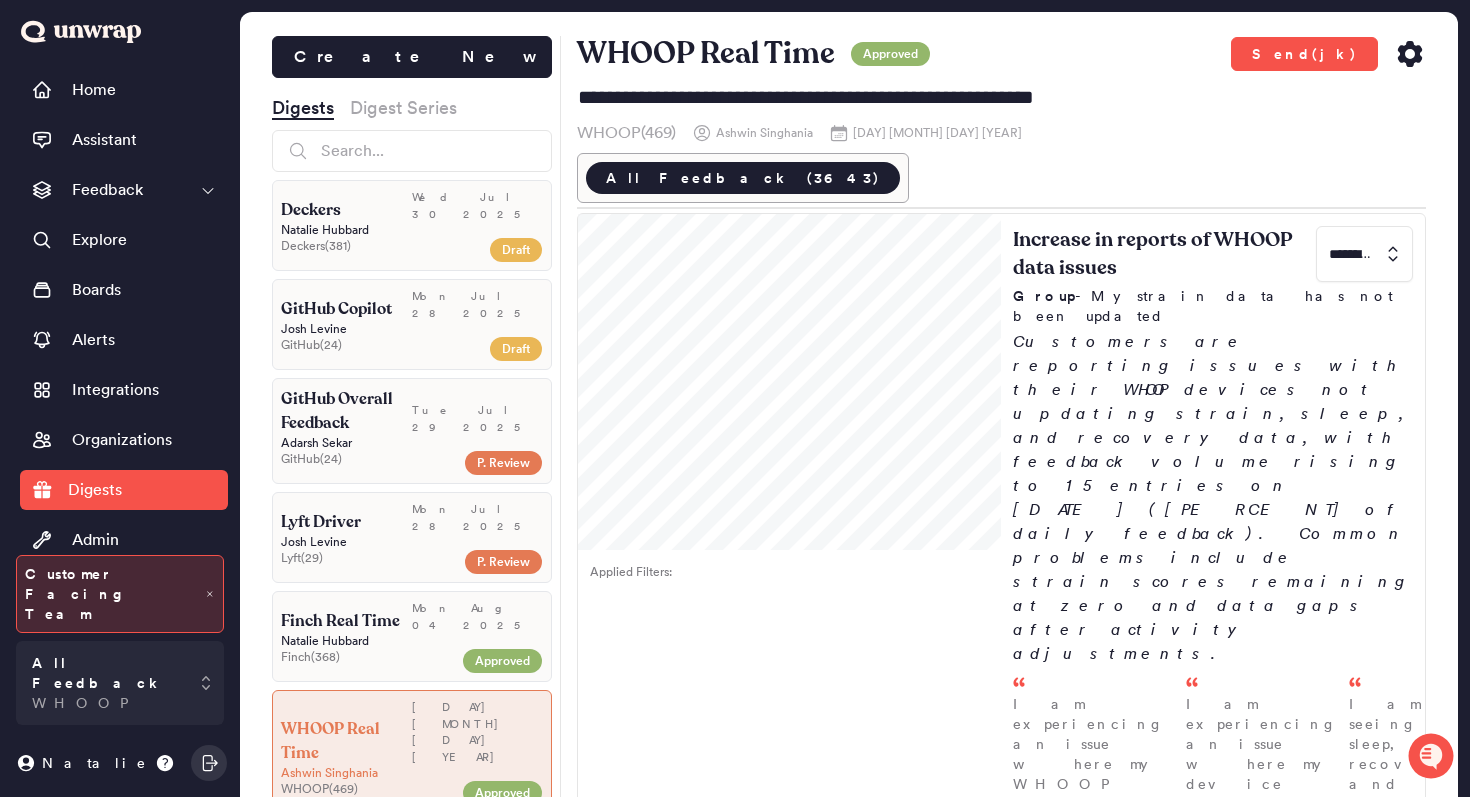 click on "Finch Real Time" at bounding box center (340, 621) 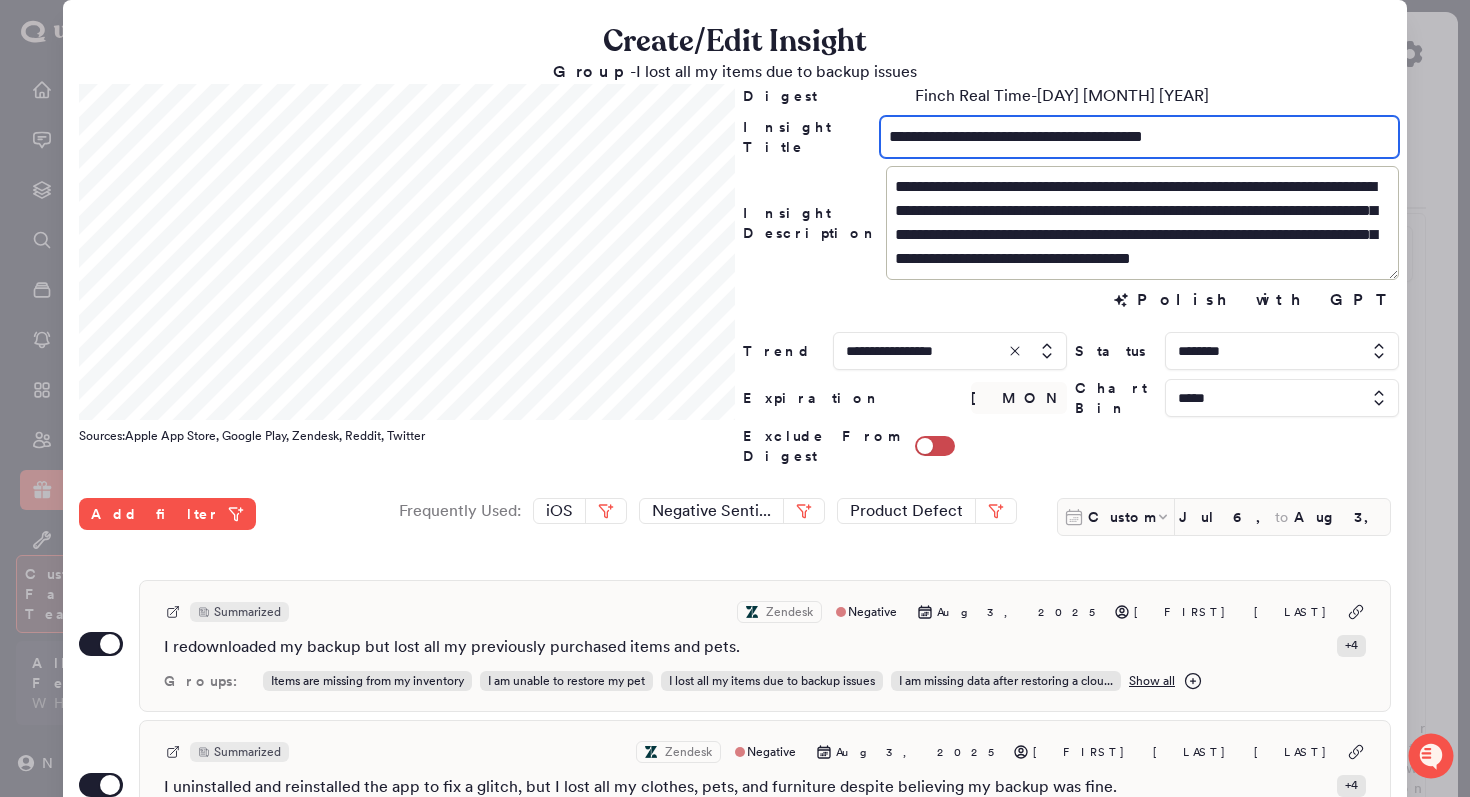 drag, startPoint x: 930, startPoint y: 141, endPoint x: 867, endPoint y: 139, distance: 63.03174 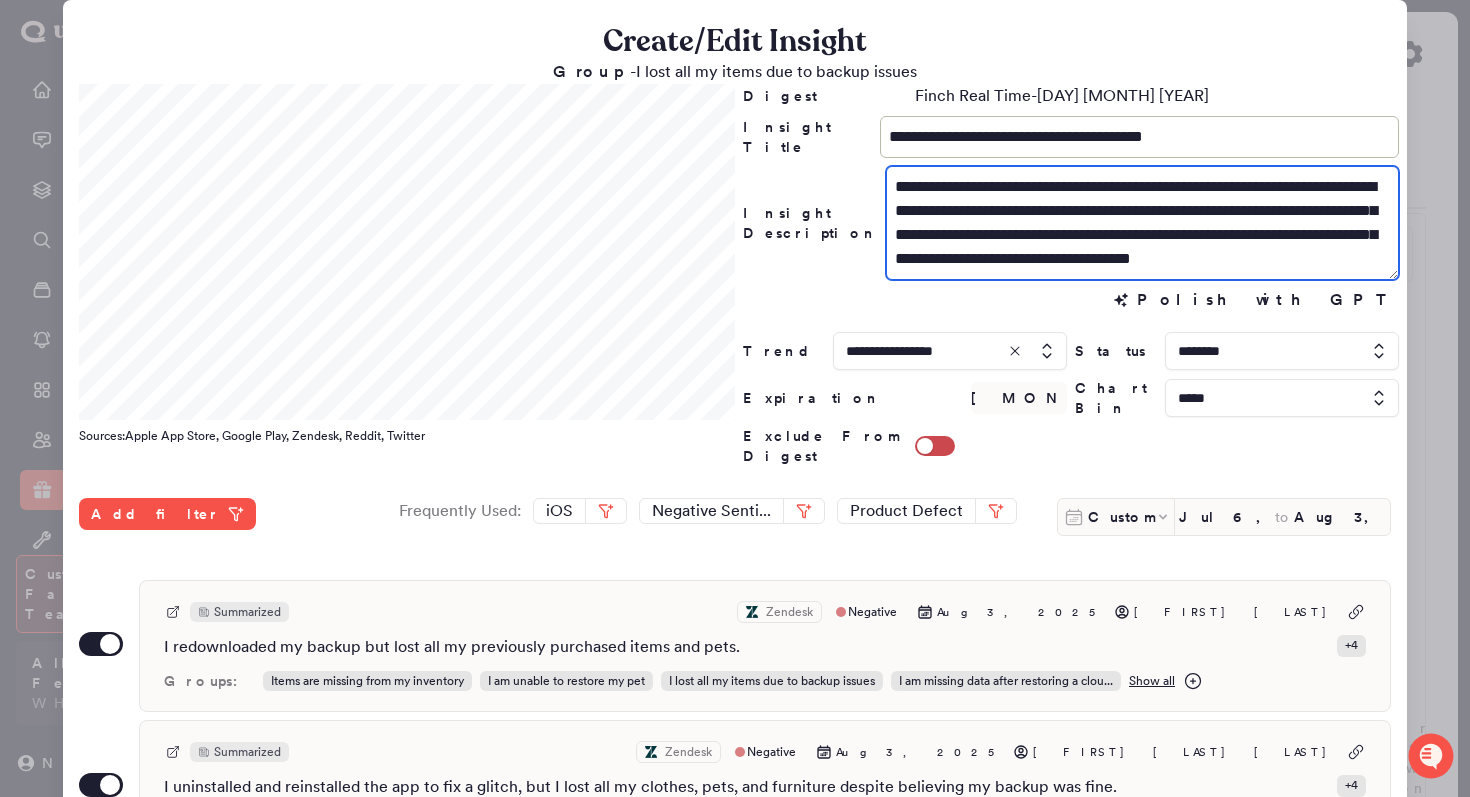 click on "**********" at bounding box center (1142, 223) 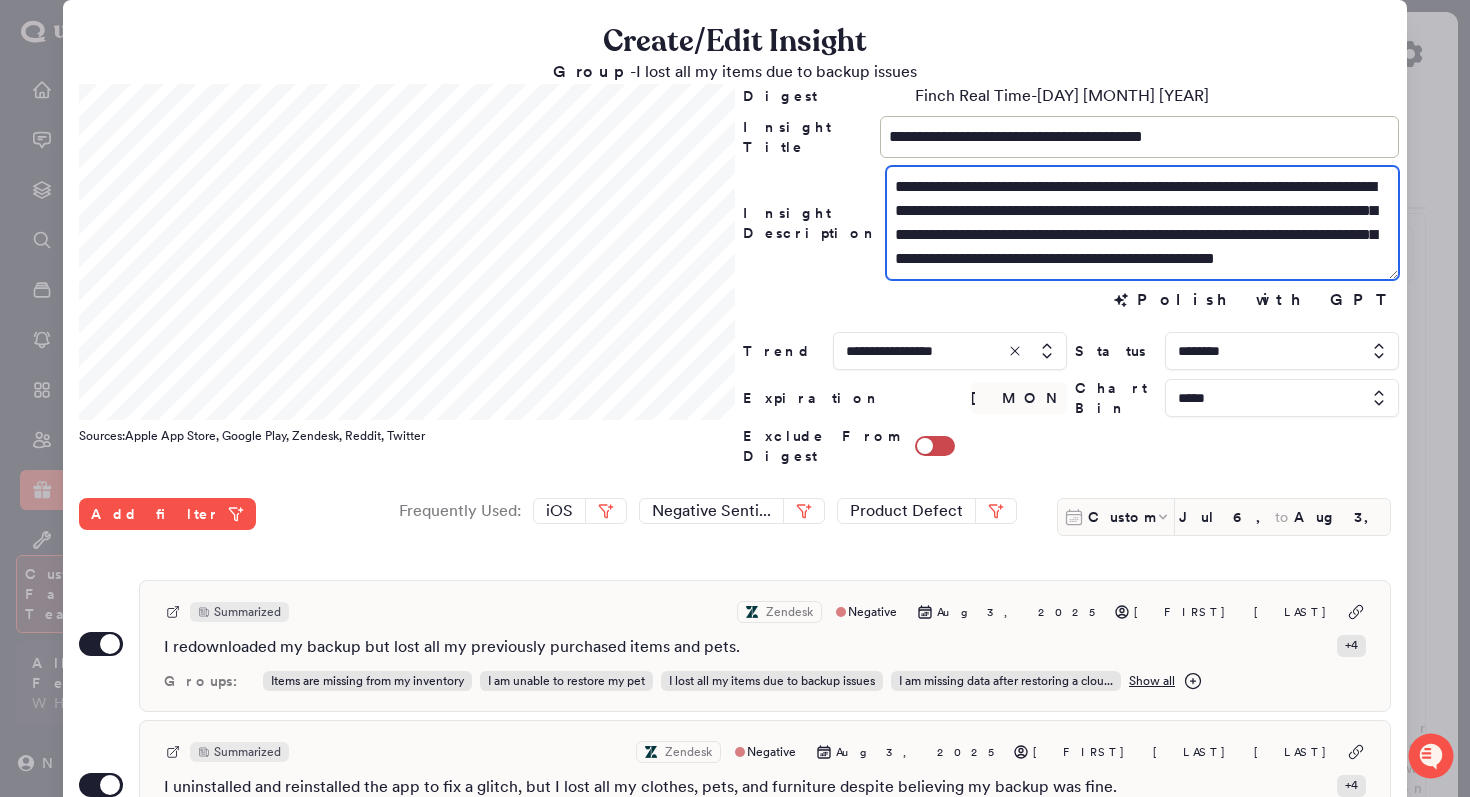 click on "**********" at bounding box center [1142, 223] 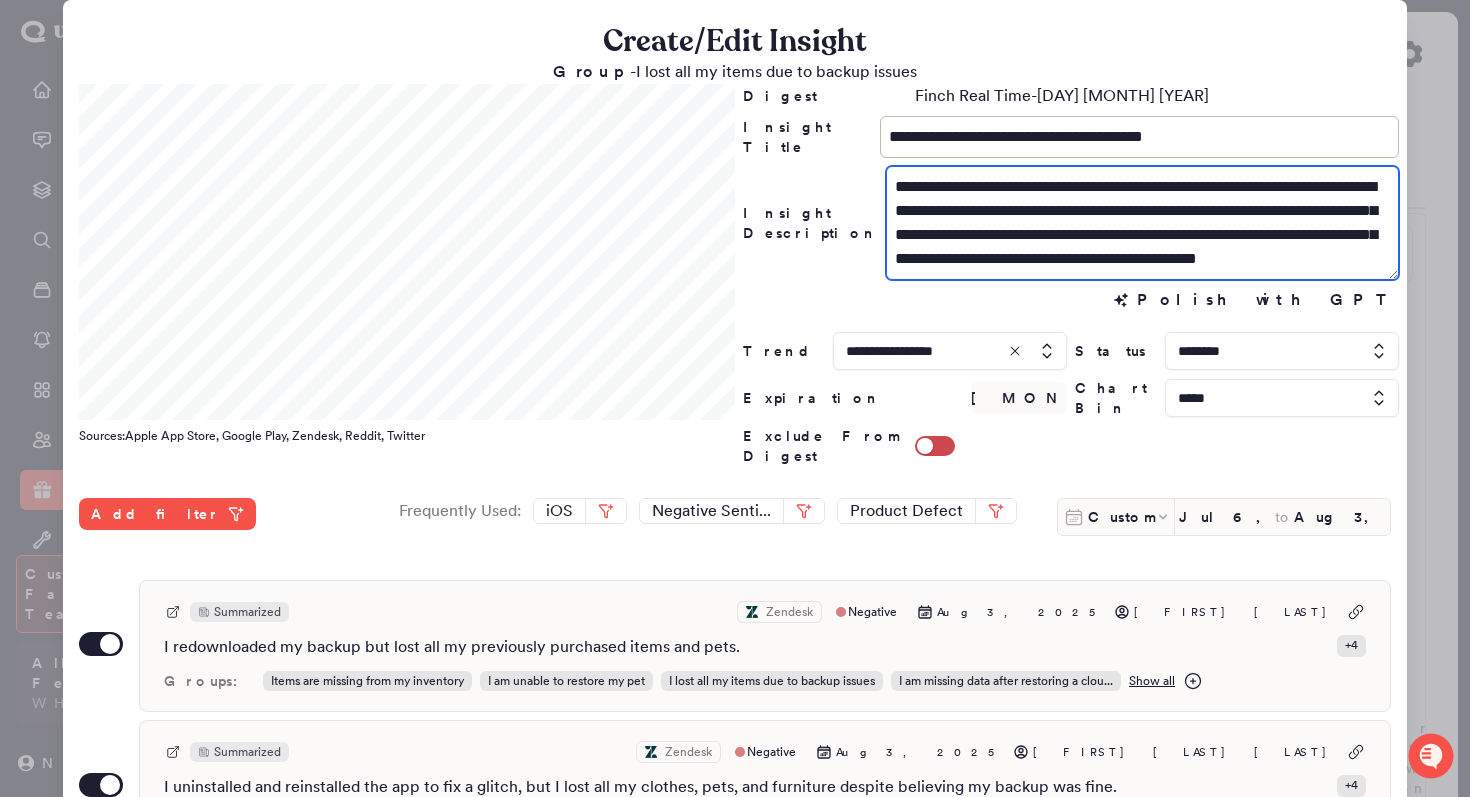 scroll, scrollTop: 0, scrollLeft: 0, axis: both 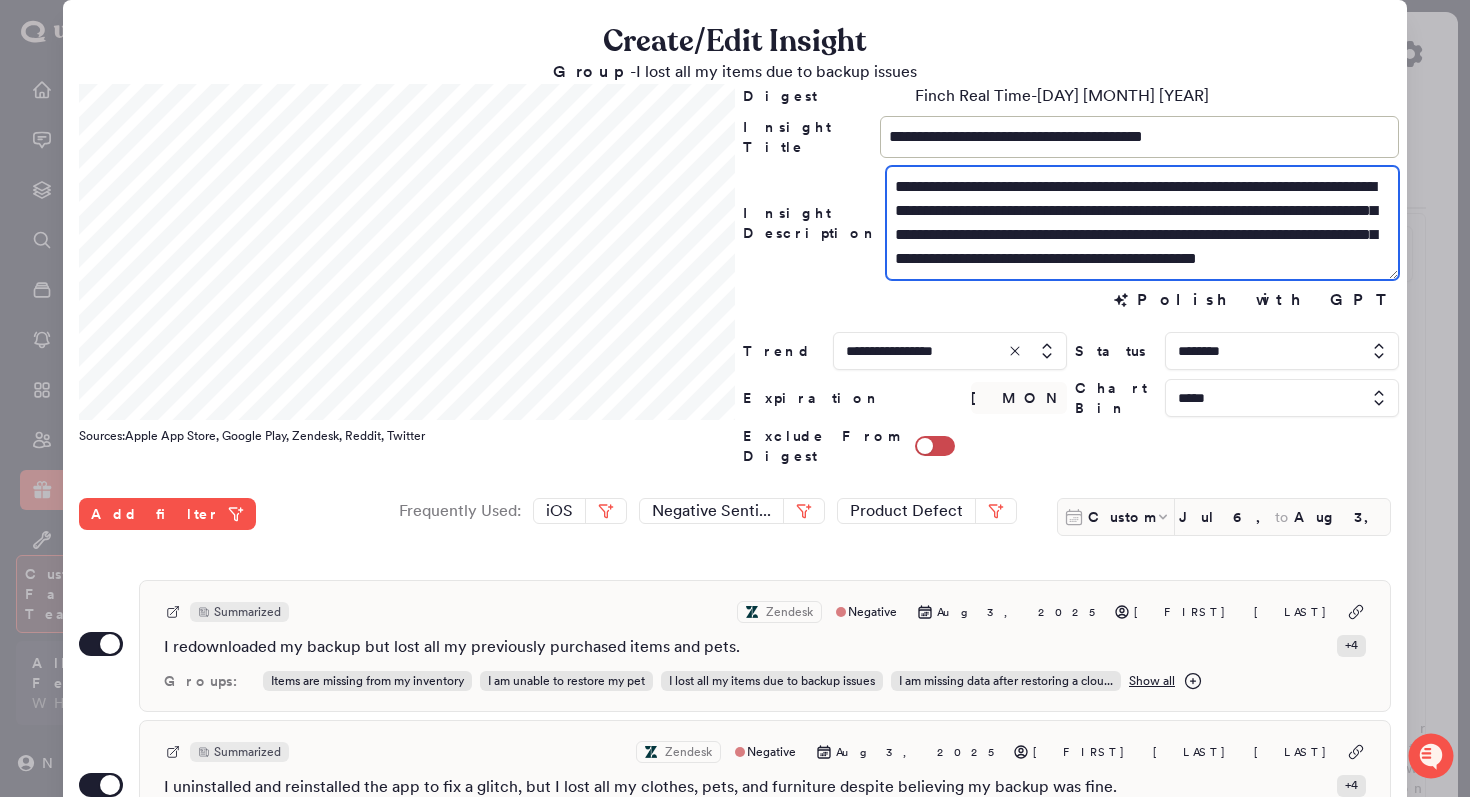 click on "**********" at bounding box center [1142, 223] 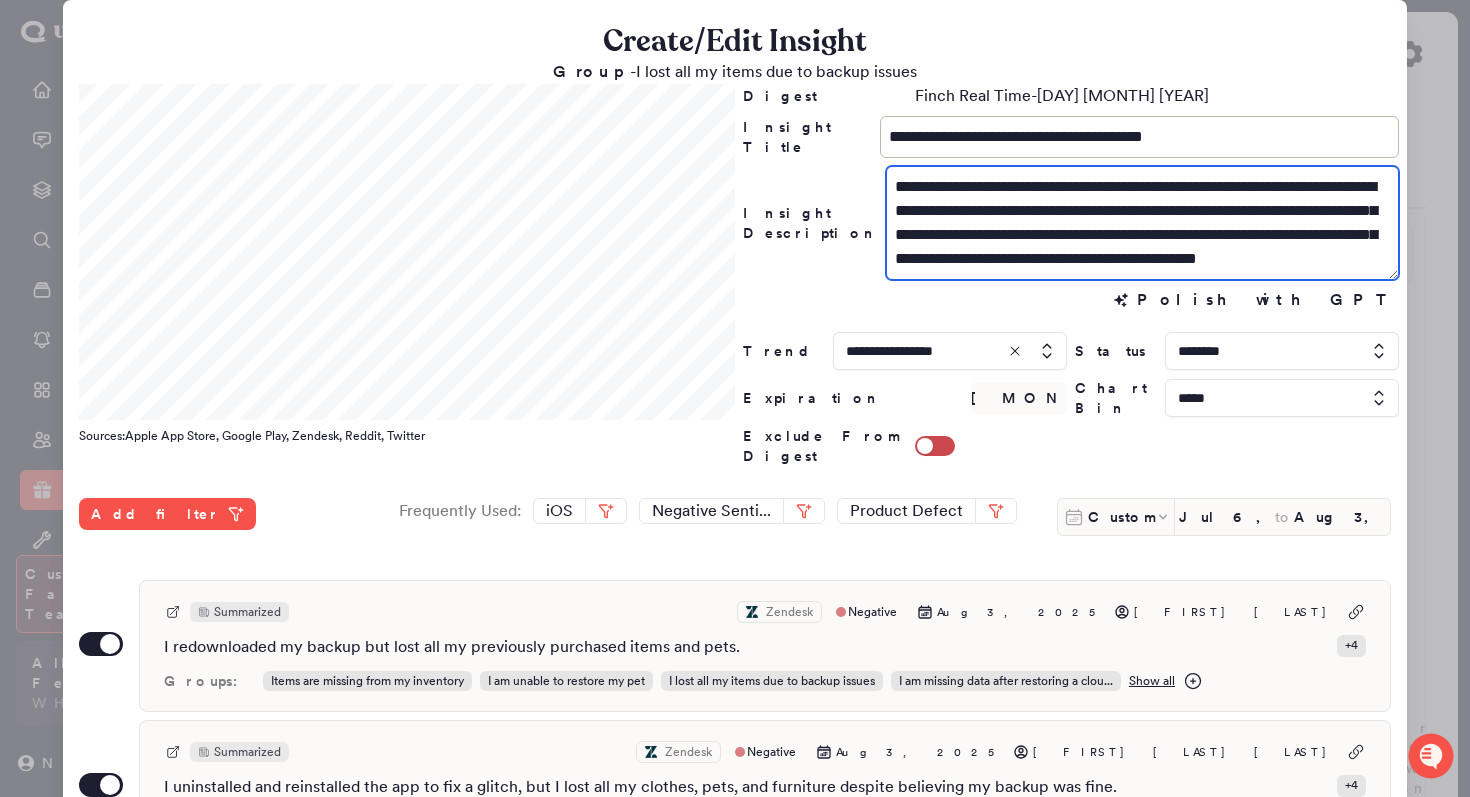 scroll, scrollTop: 0, scrollLeft: 0, axis: both 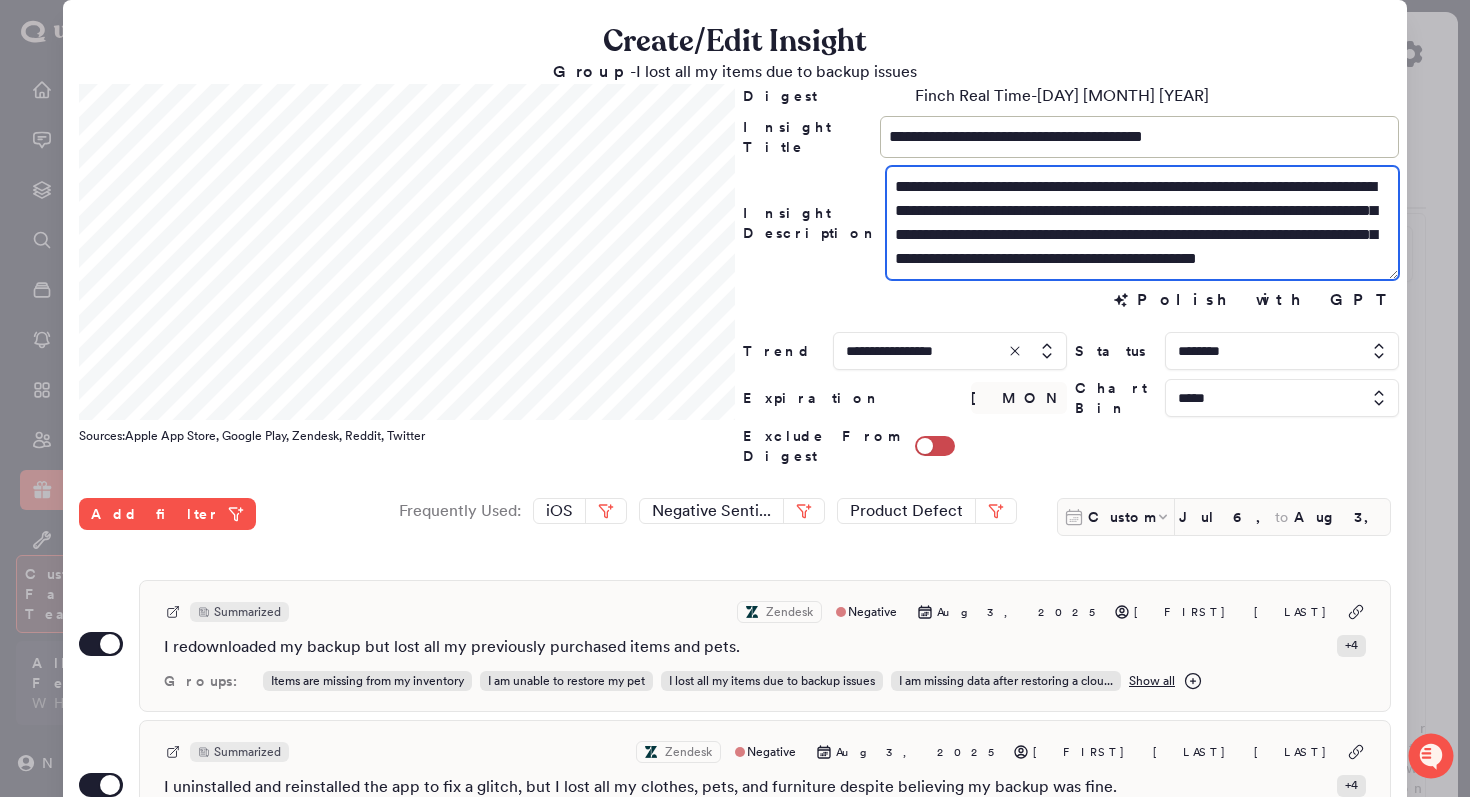 click on "**********" at bounding box center [1142, 223] 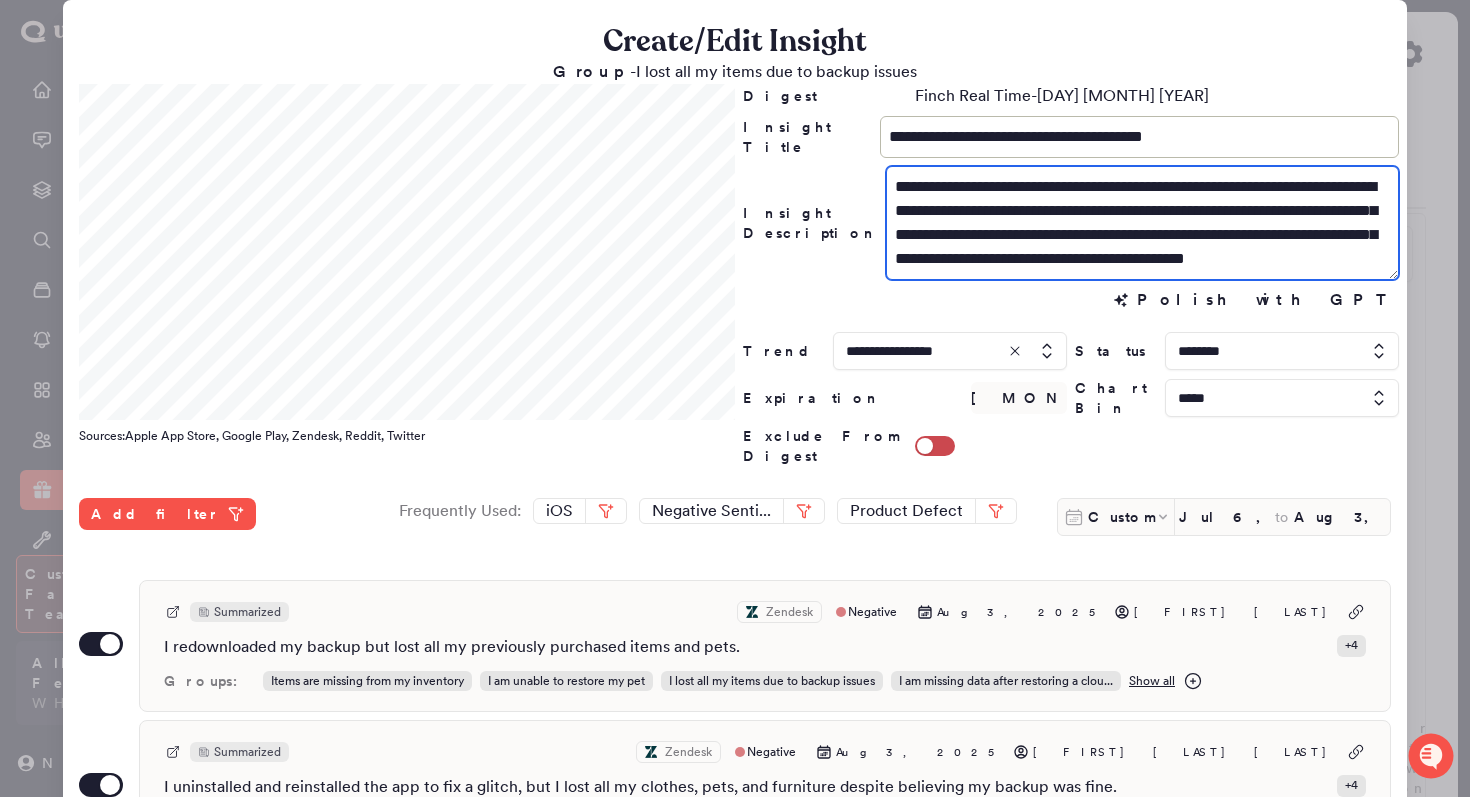 type on "**********" 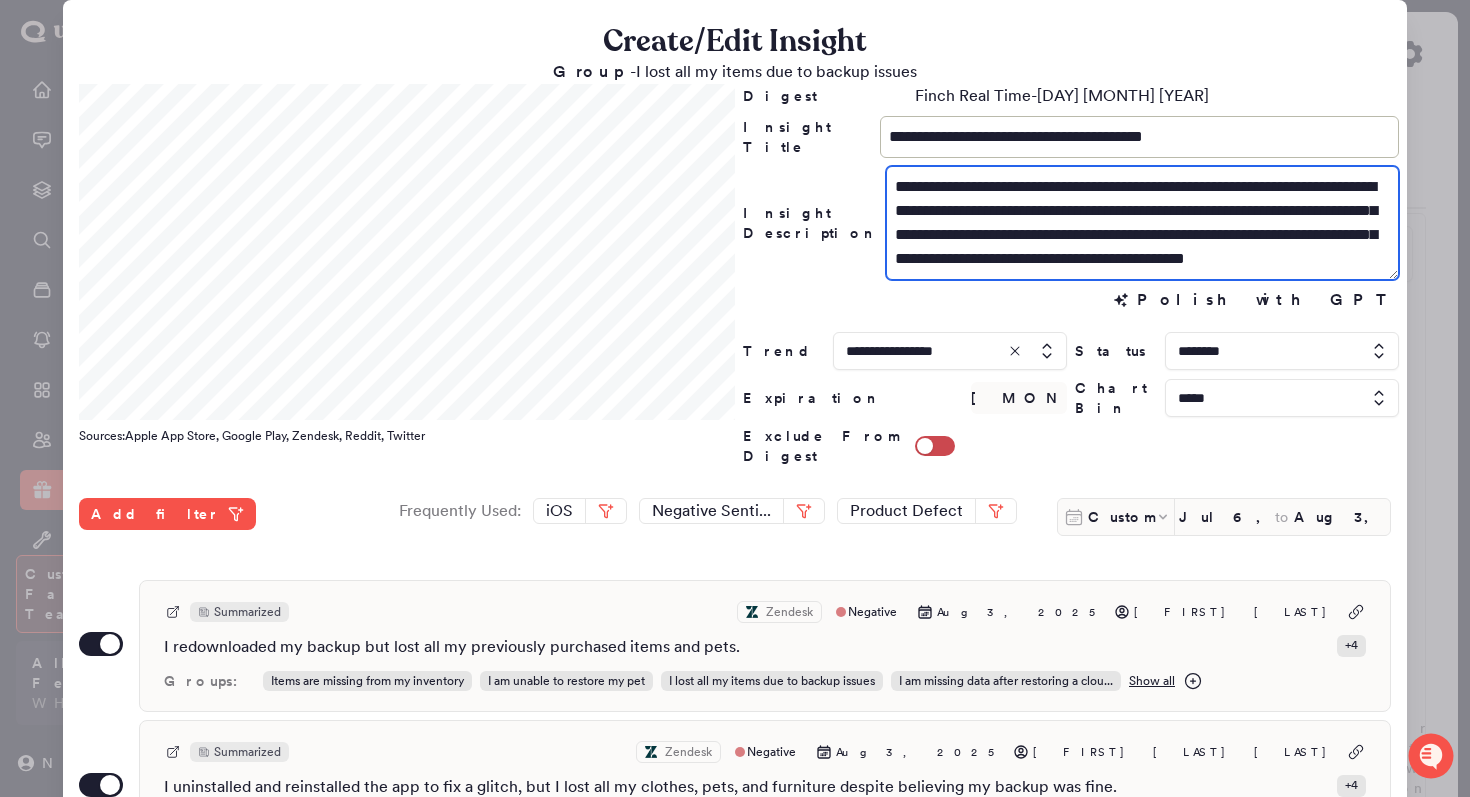scroll, scrollTop: 24, scrollLeft: 0, axis: vertical 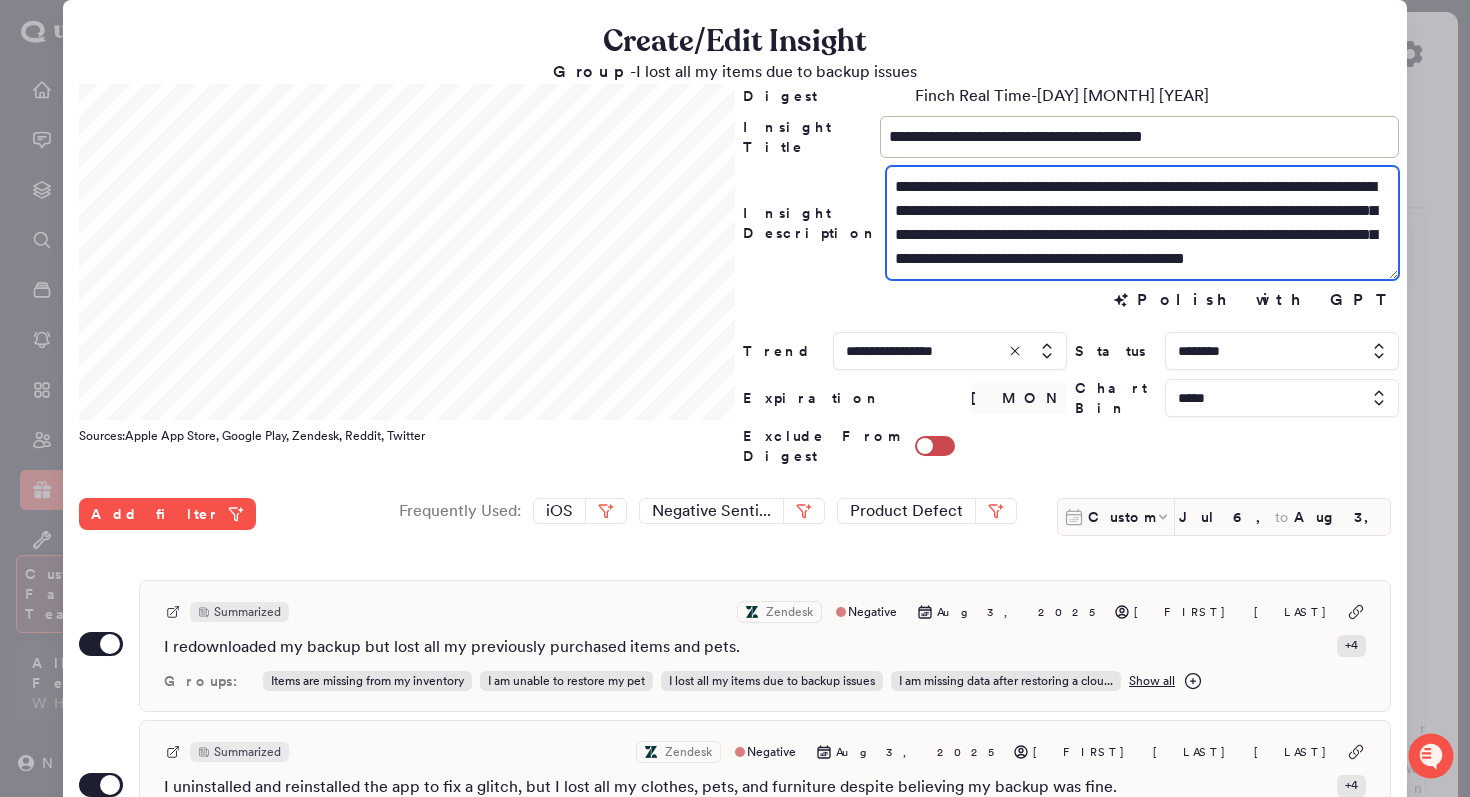 click on "**********" at bounding box center (1142, 223) 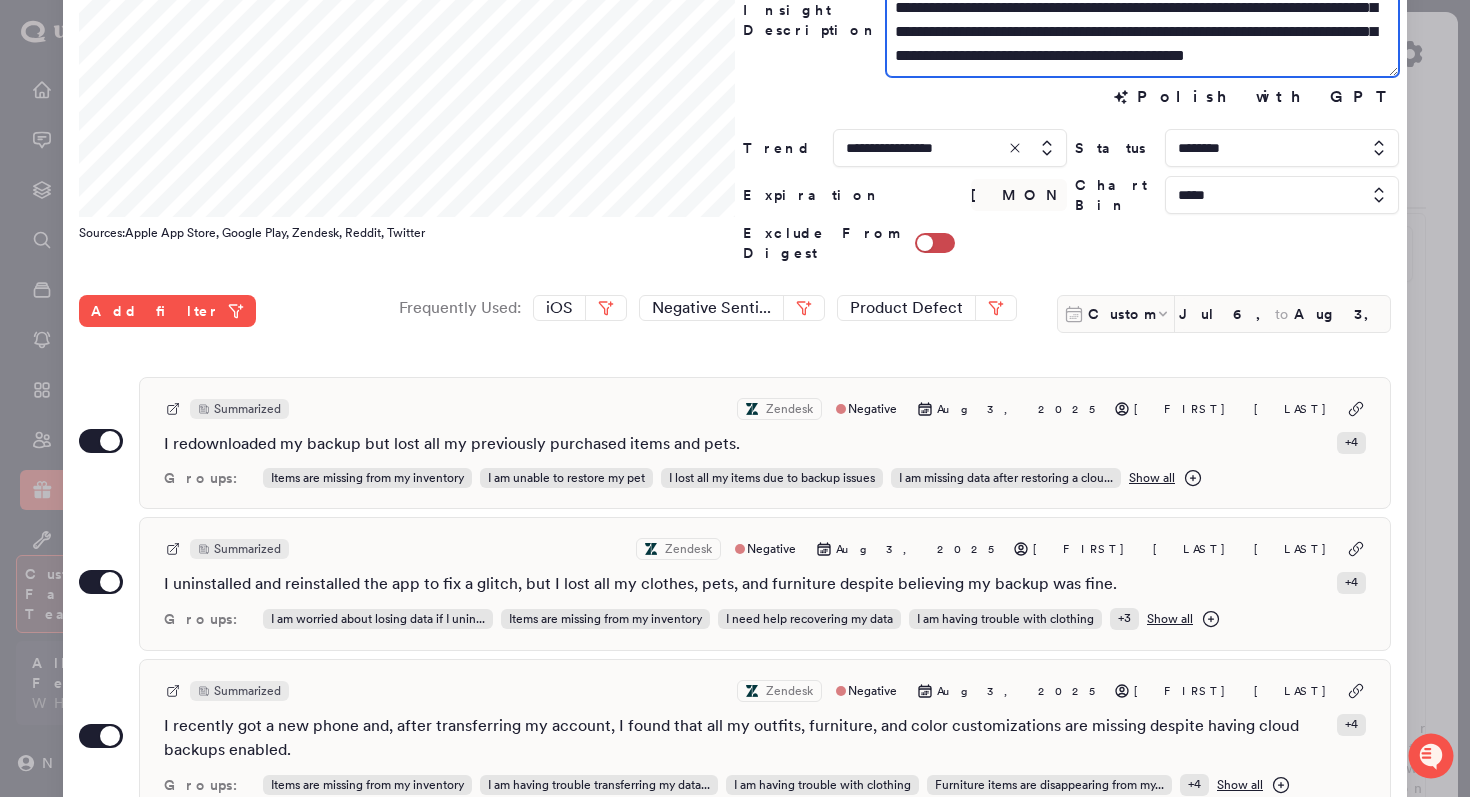 scroll, scrollTop: 250, scrollLeft: 0, axis: vertical 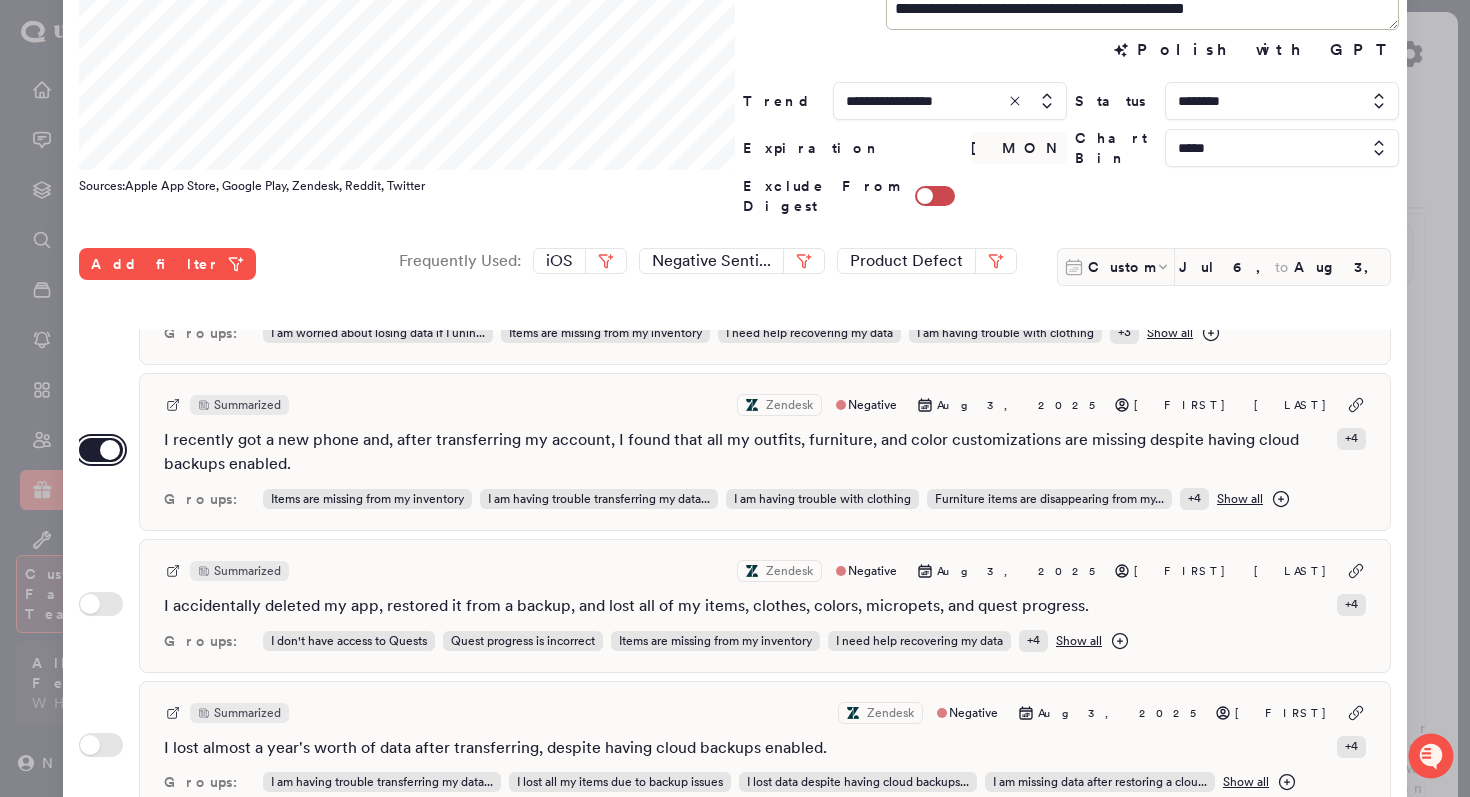 drag, startPoint x: 99, startPoint y: 419, endPoint x: 99, endPoint y: 444, distance: 25 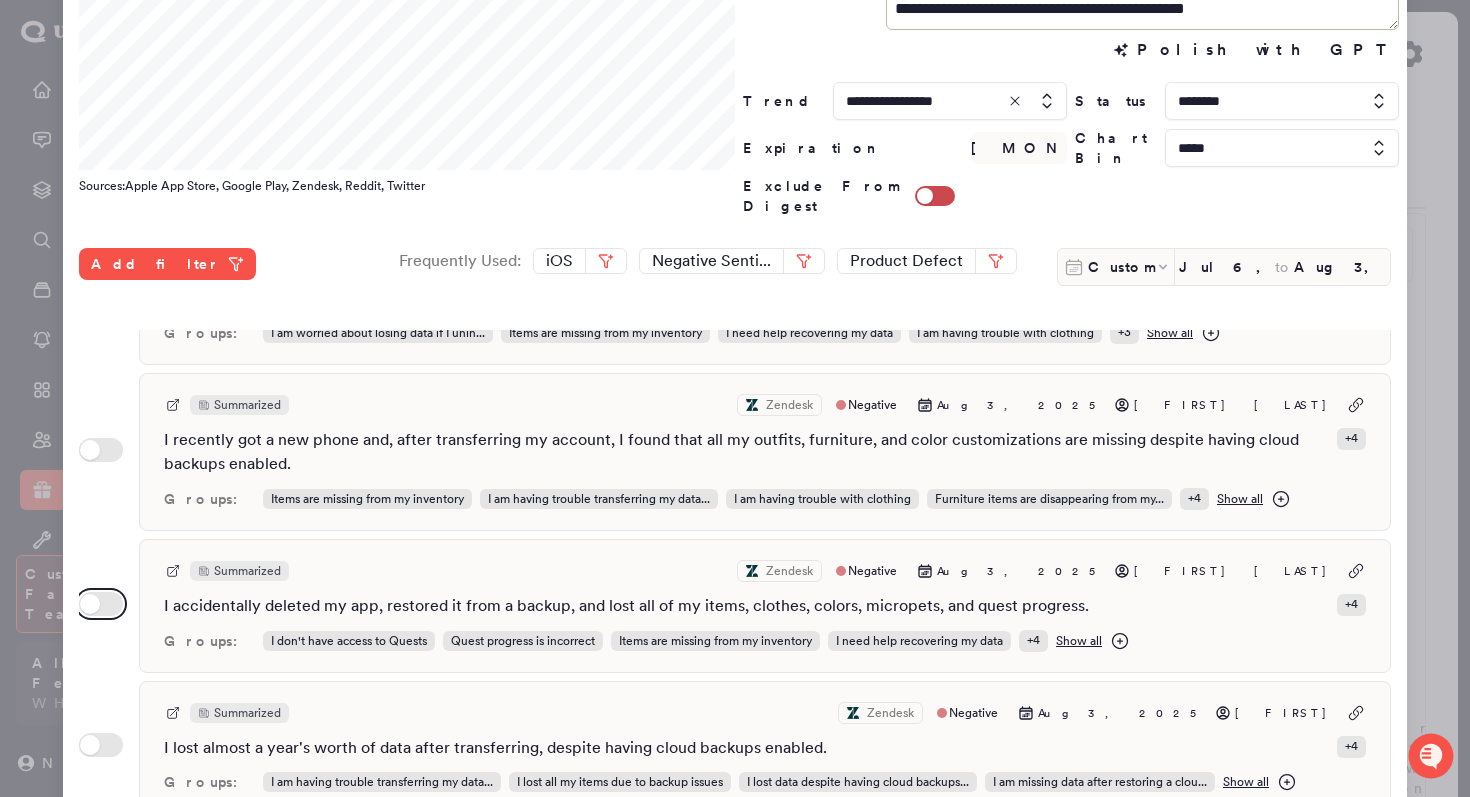 click on "Use setting" at bounding box center [101, 604] 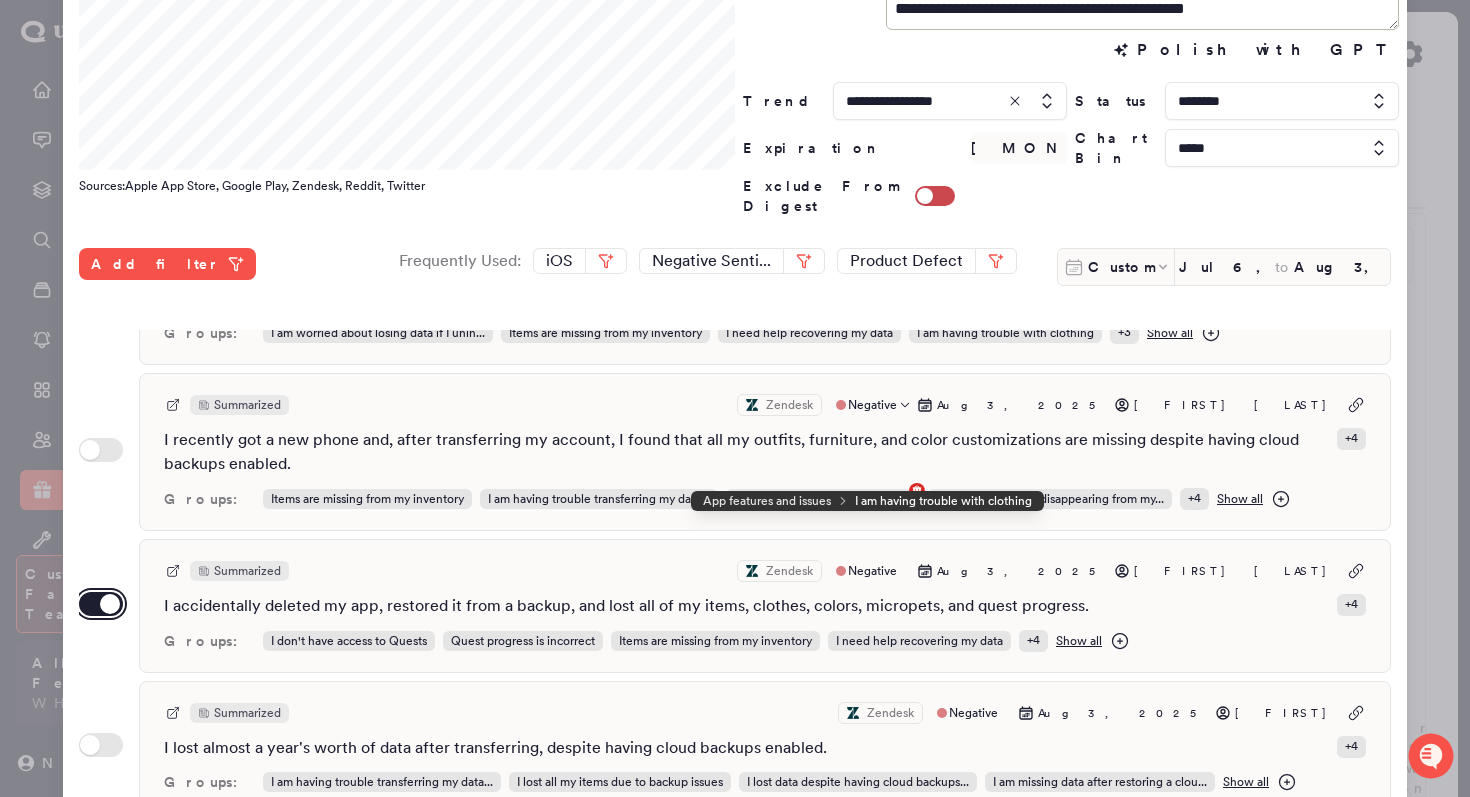 scroll, scrollTop: 531, scrollLeft: 0, axis: vertical 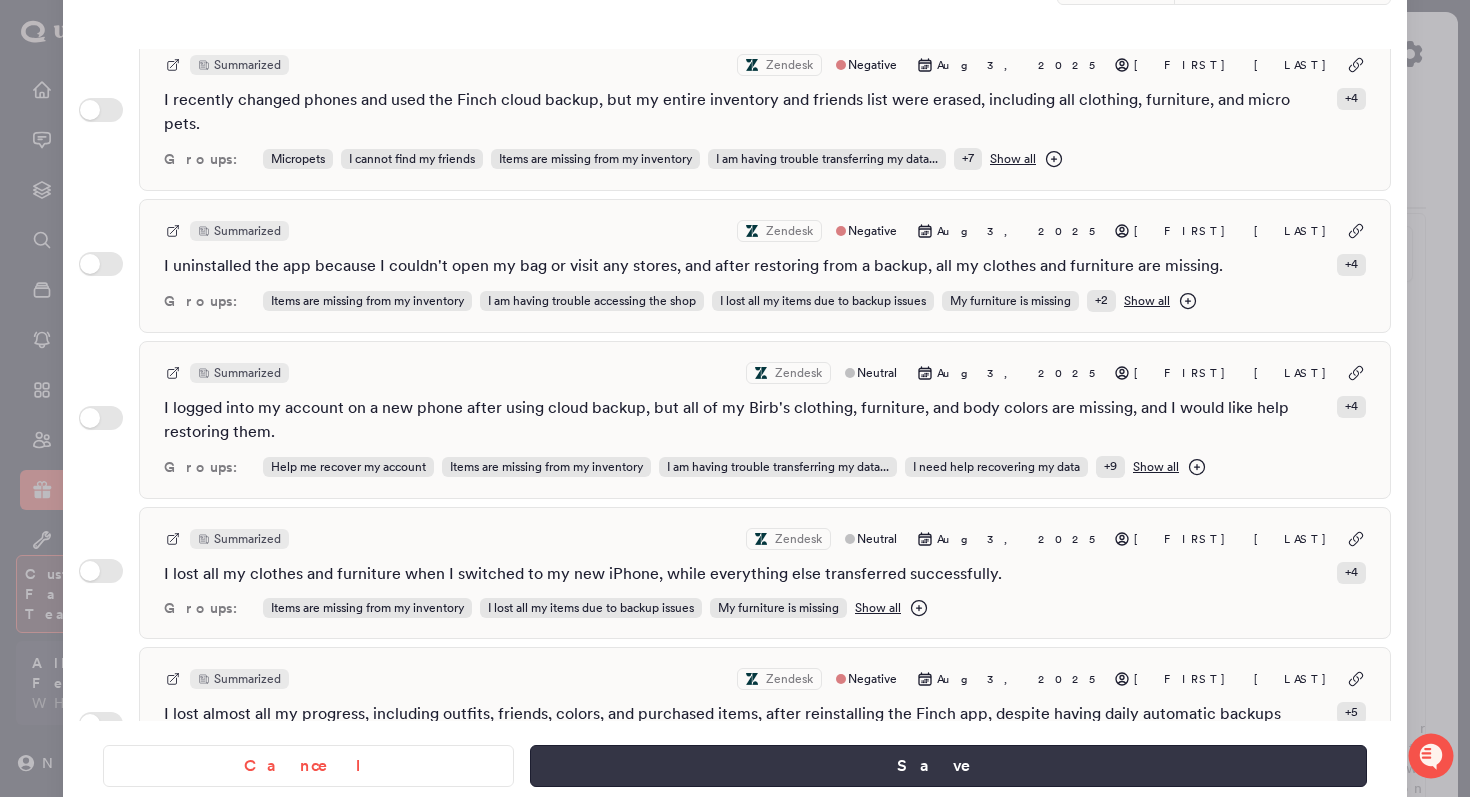 click on "Save" at bounding box center (948, 766) 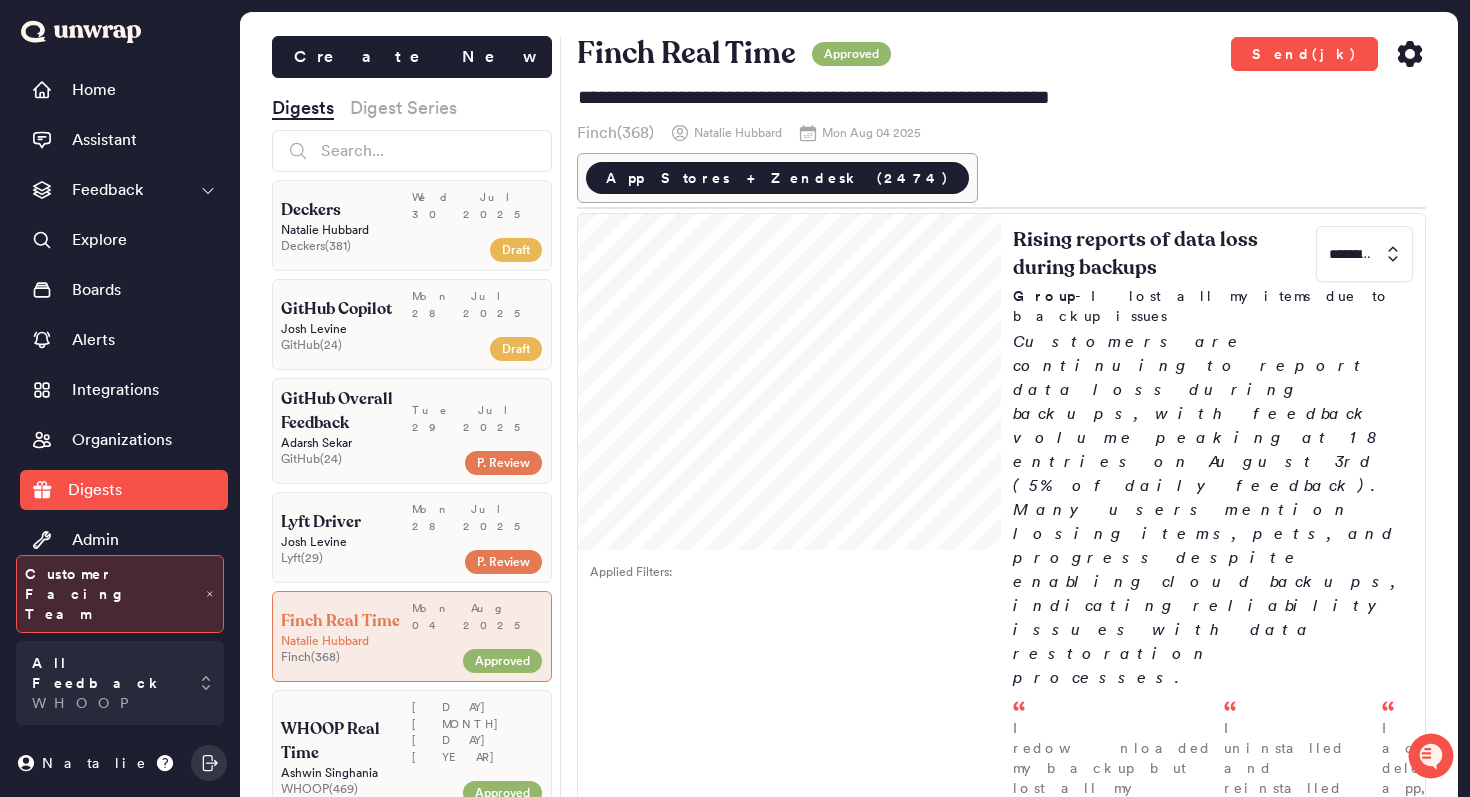 click 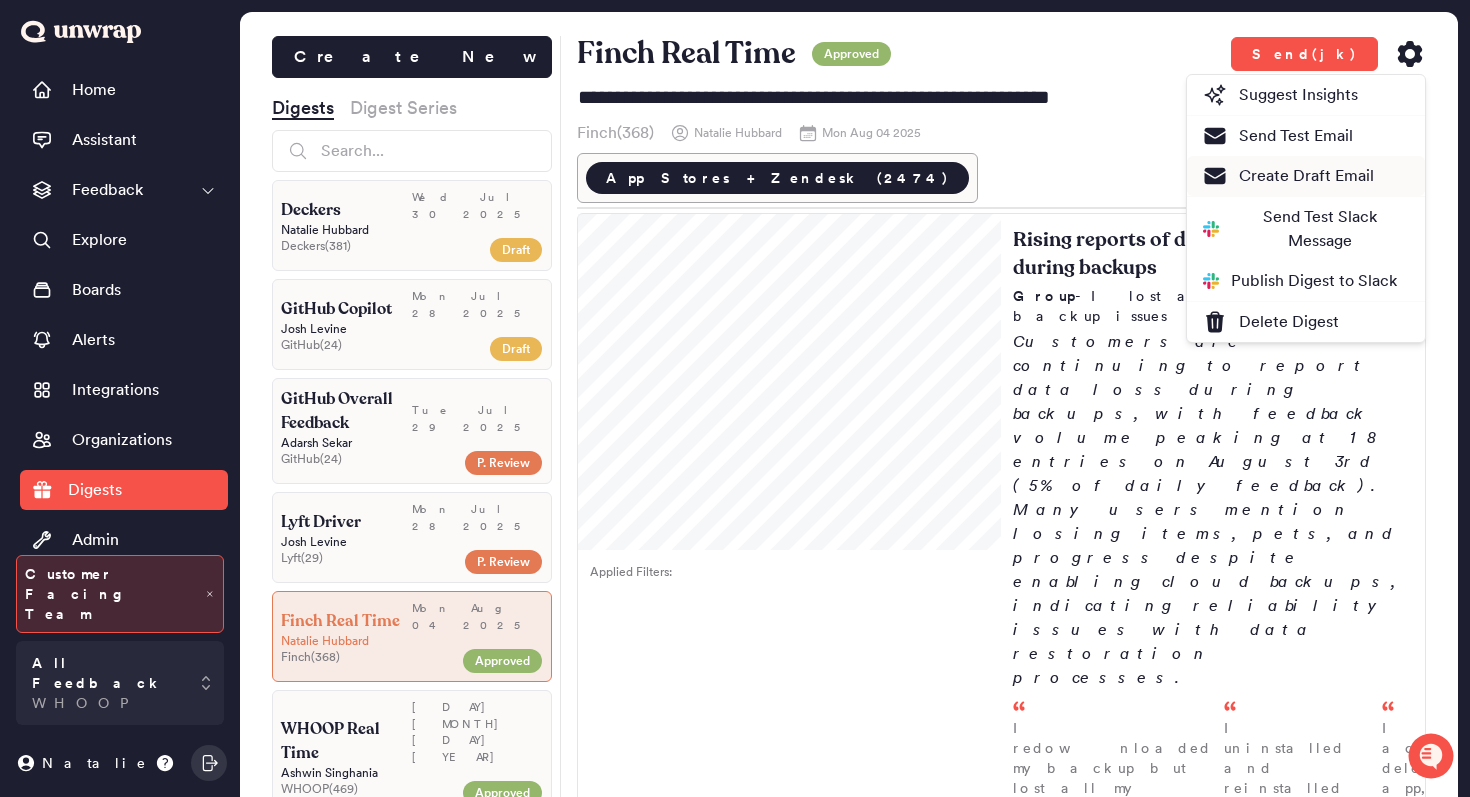 click on "Create Draft Email" at bounding box center [1288, 176] 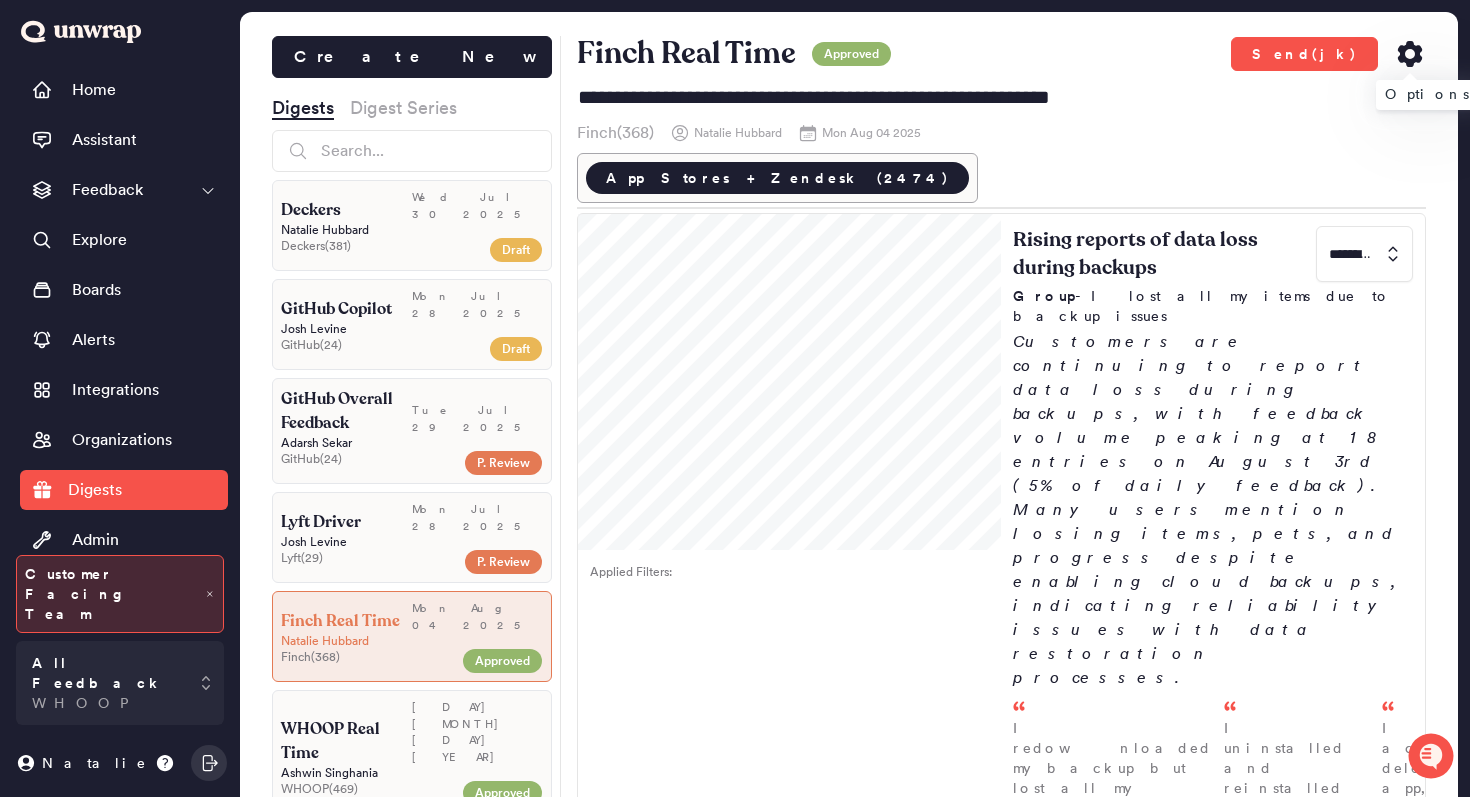 click 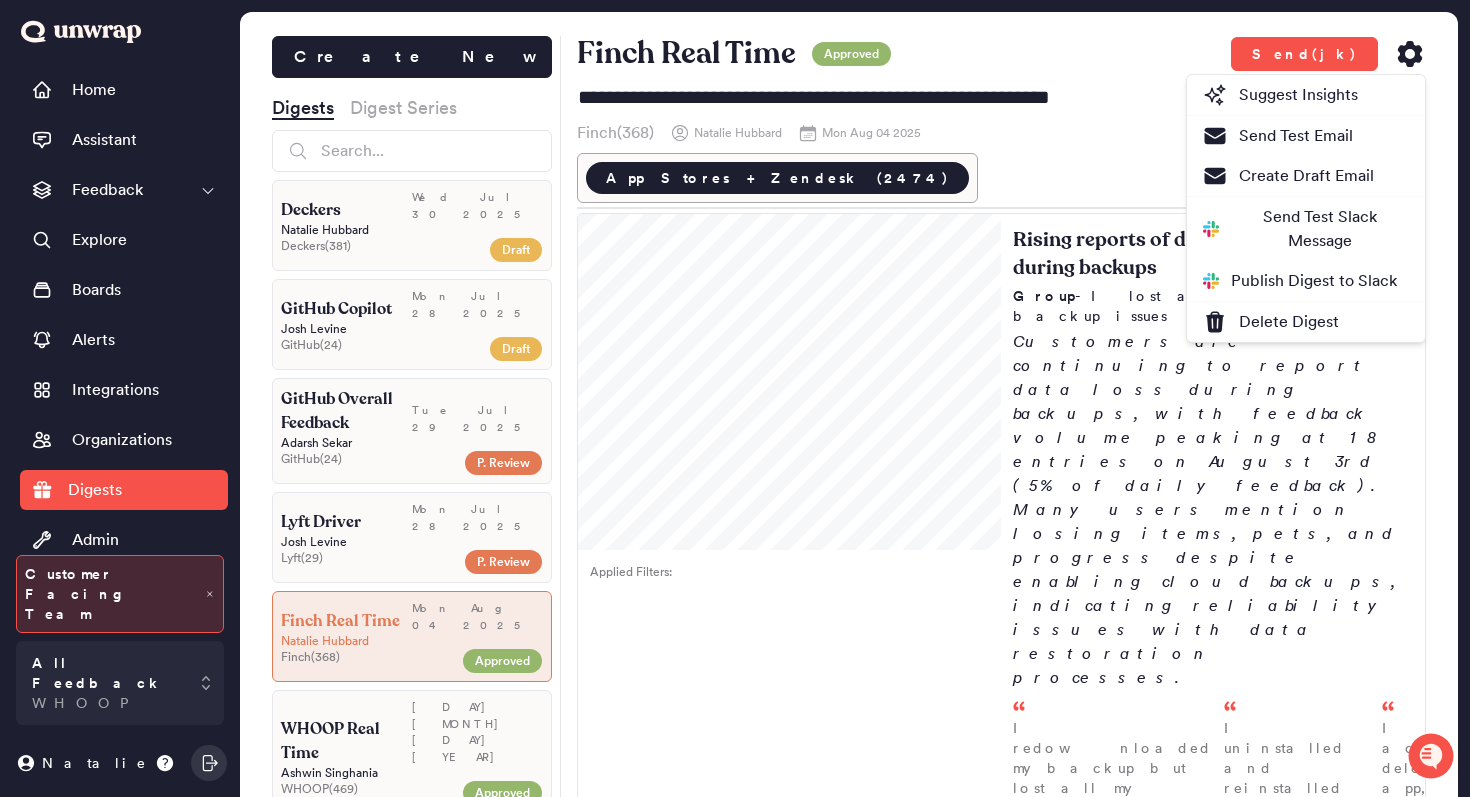 click on "App Stores + Zendesk (2474)" at bounding box center (1002, 178) 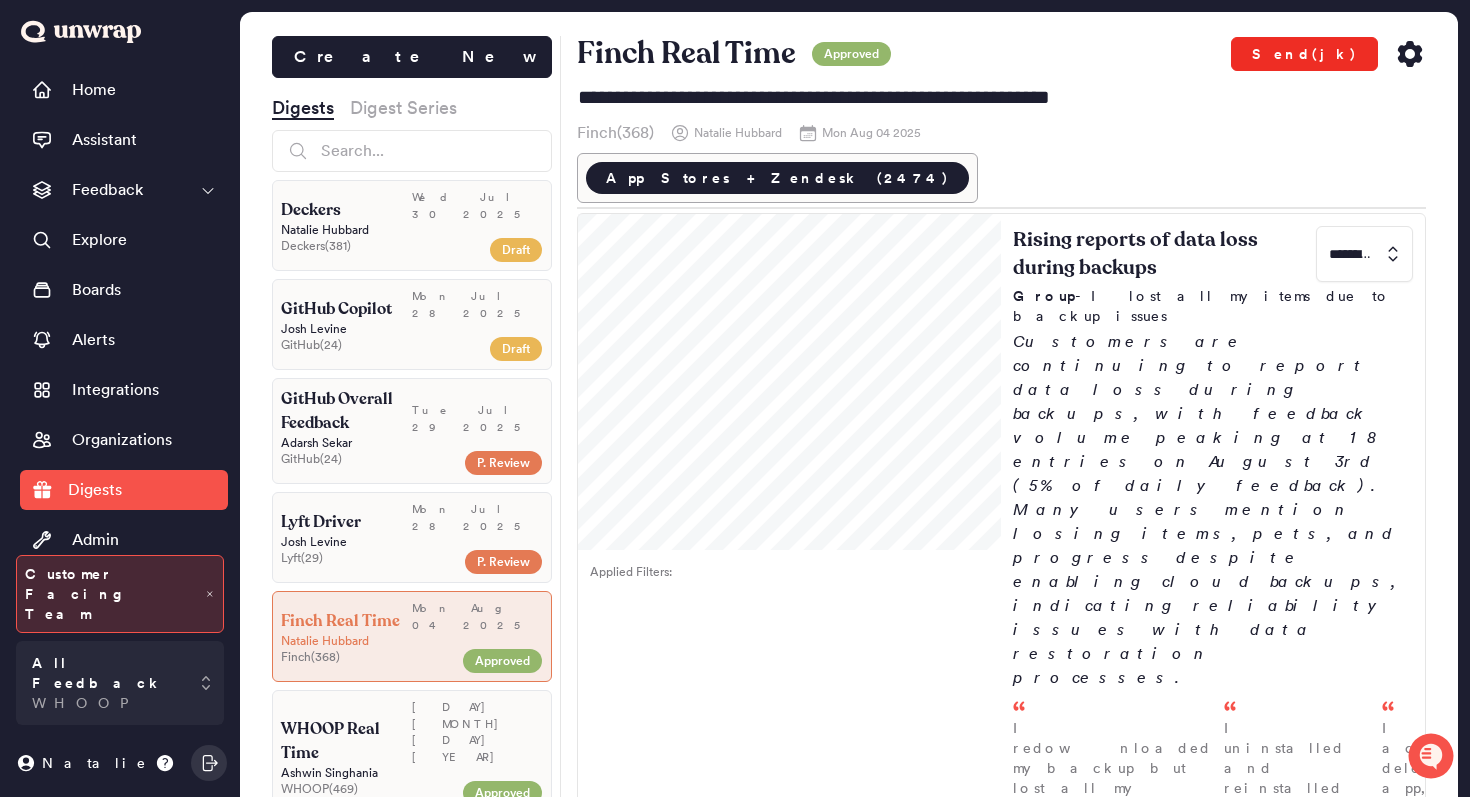 click on "Send(jk)" at bounding box center (1304, 54) 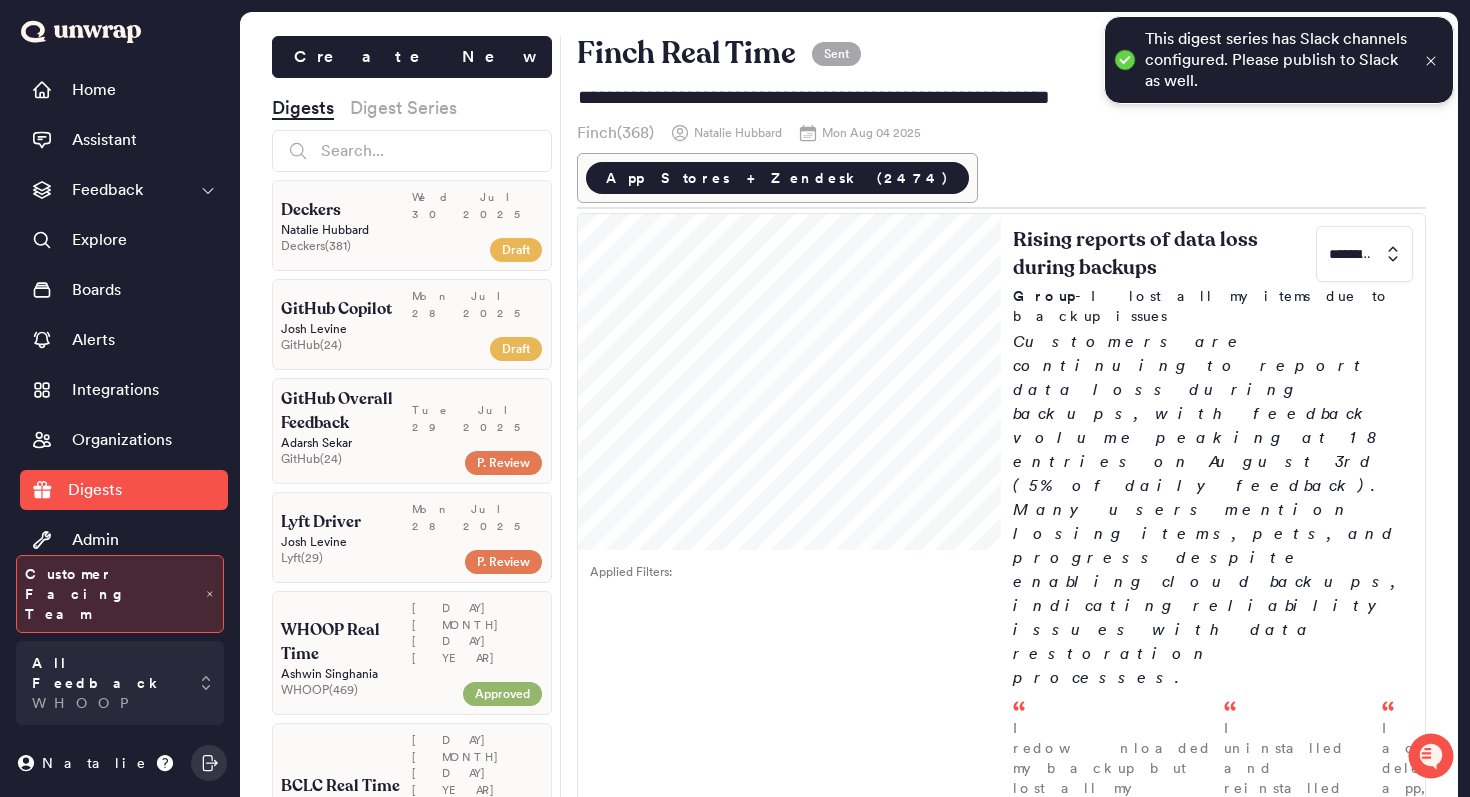 click 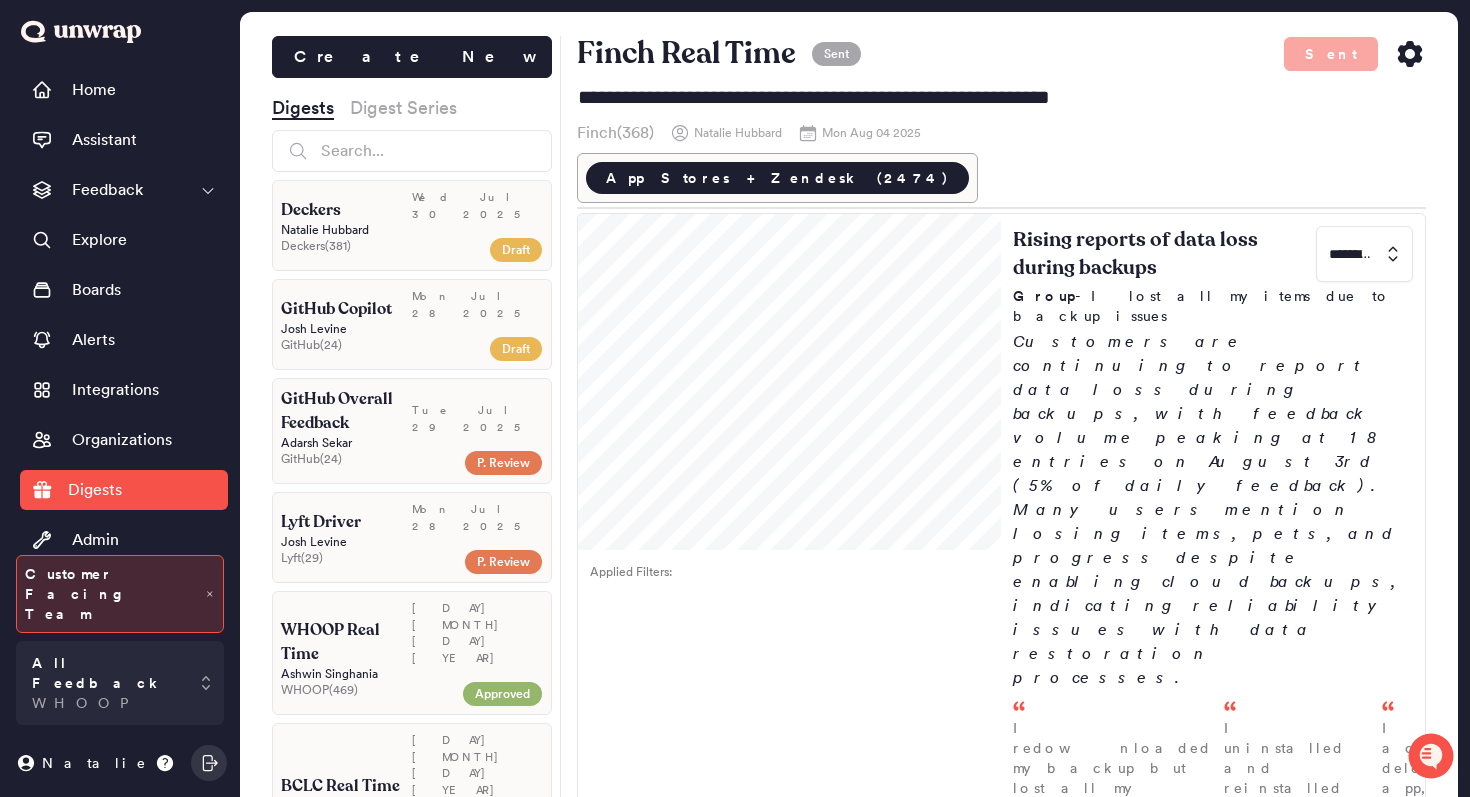 click 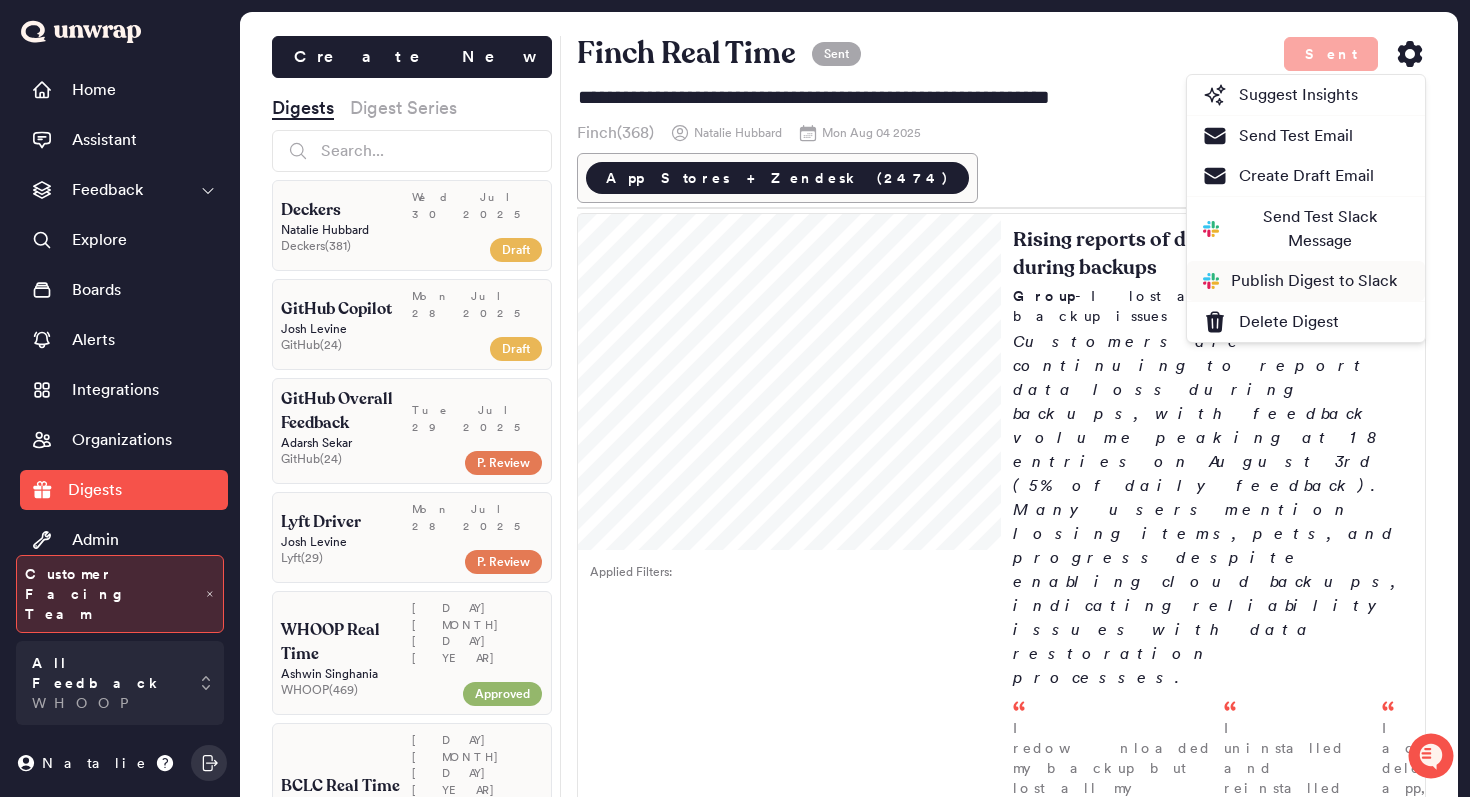 click on "Publish Digest to Slack" at bounding box center (1306, 281) 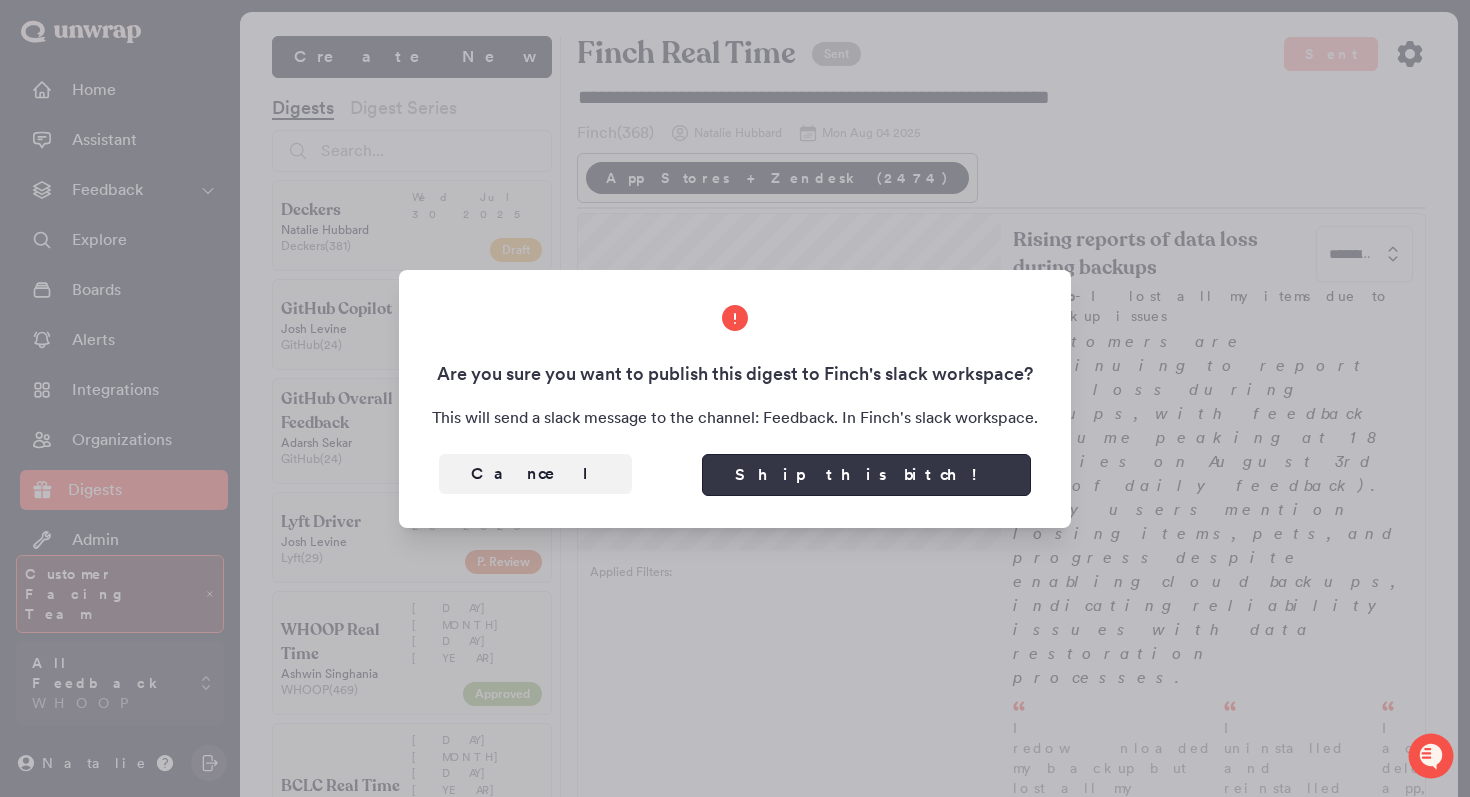click on "Ship this bitch!" at bounding box center (866, 475) 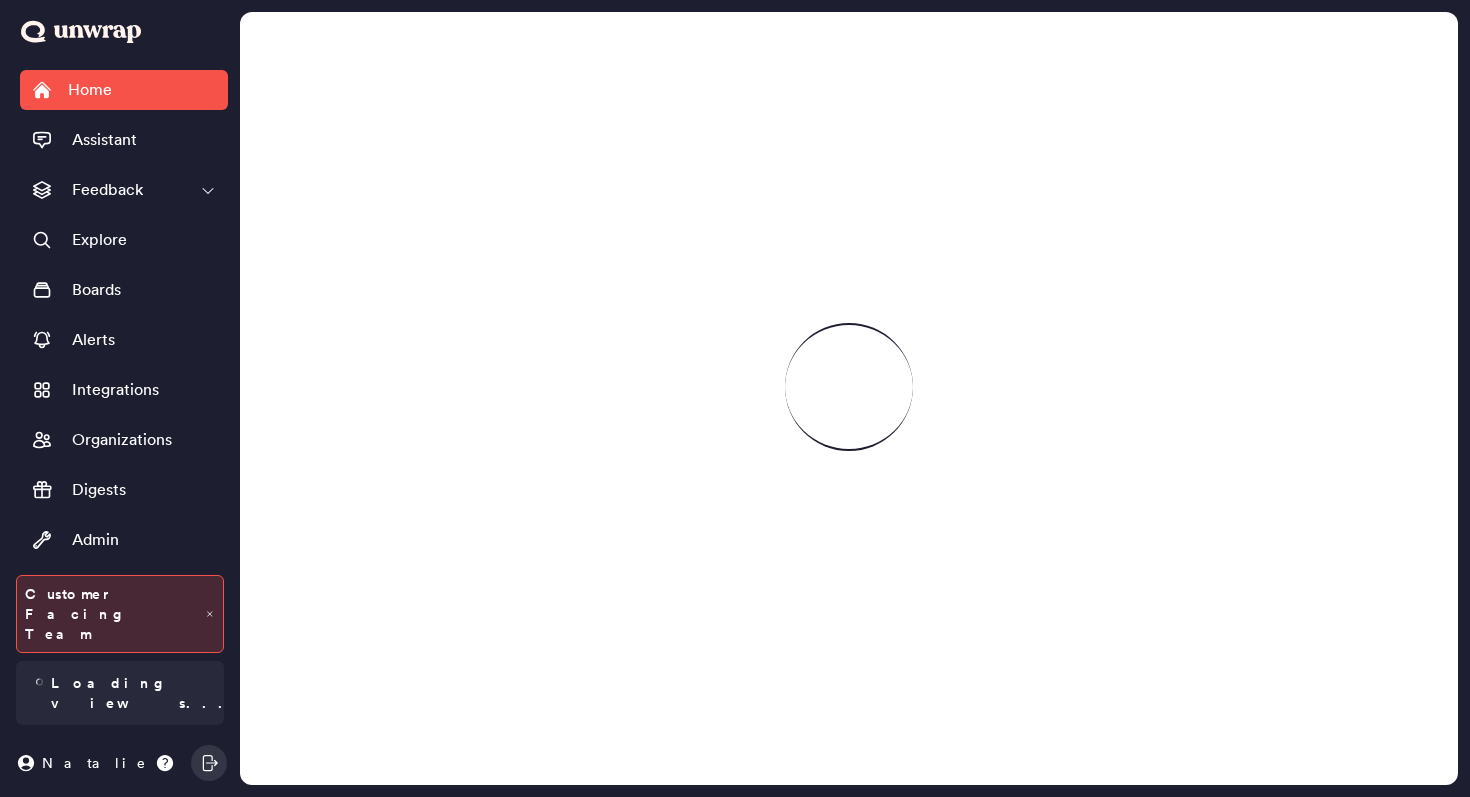 scroll, scrollTop: 0, scrollLeft: 0, axis: both 